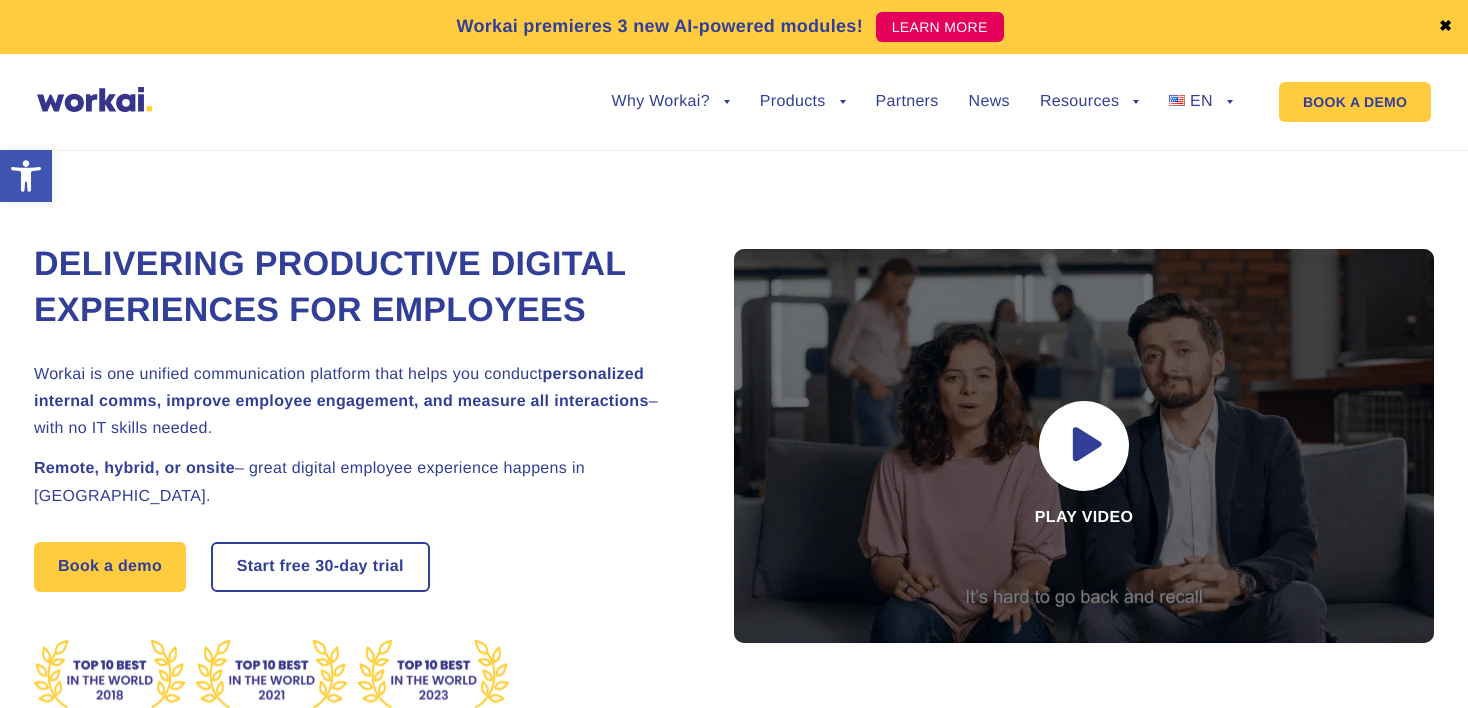 scroll, scrollTop: 0, scrollLeft: 0, axis: both 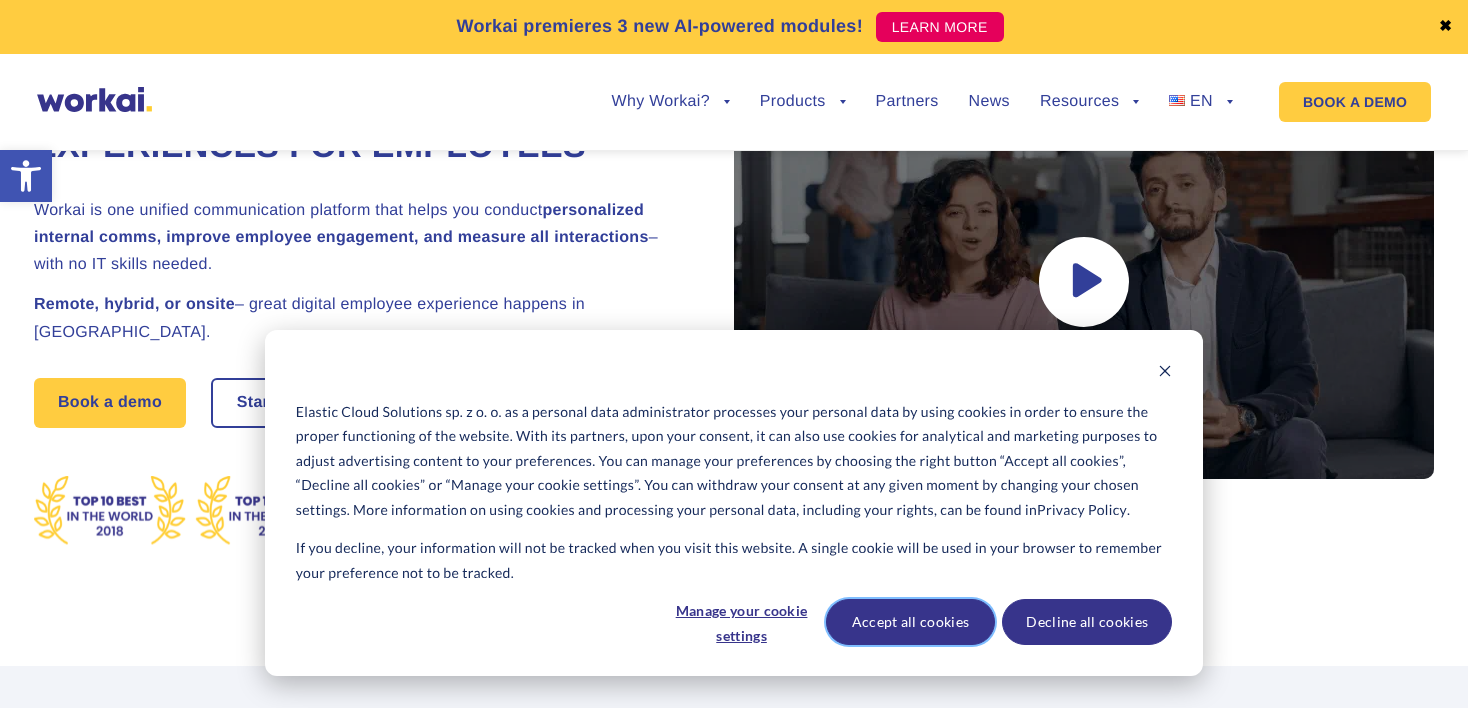 click on "Accept all cookies" at bounding box center [911, 622] 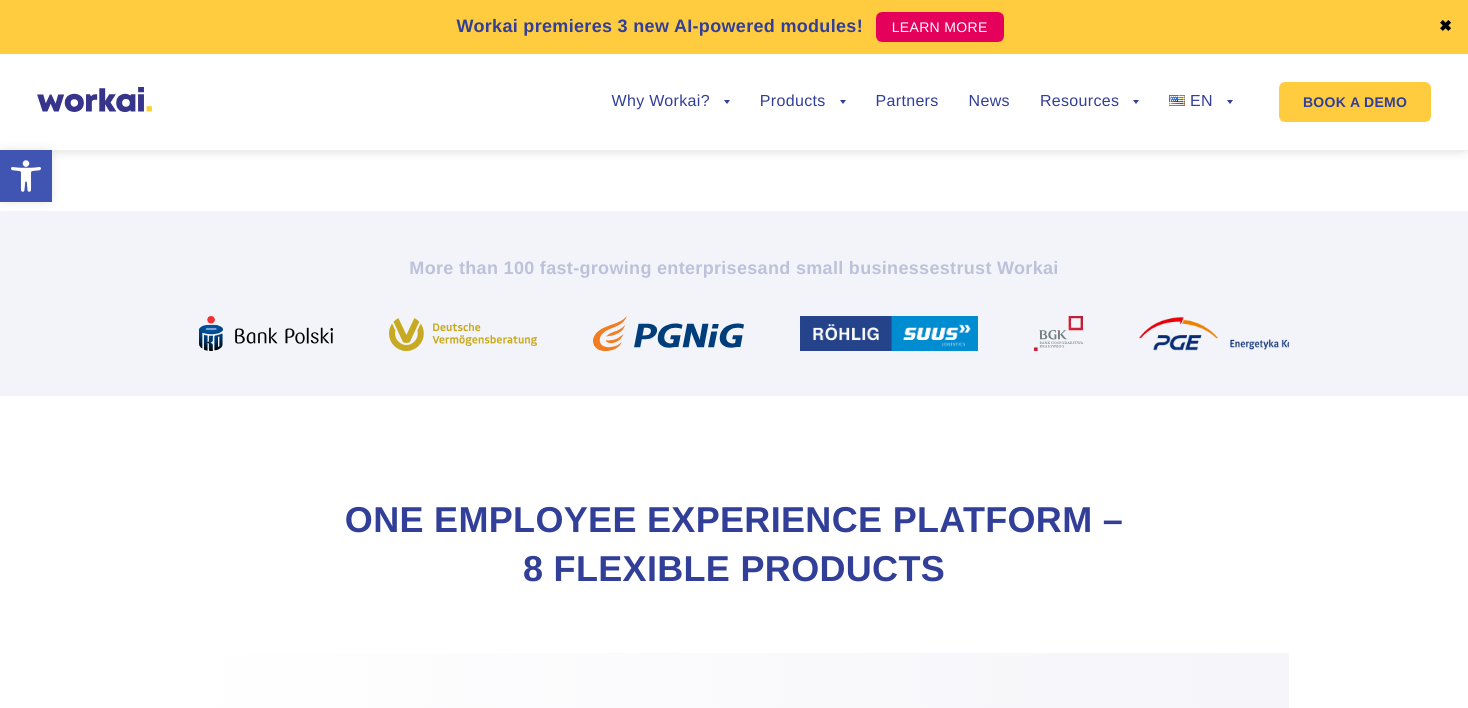 scroll, scrollTop: 0, scrollLeft: 0, axis: both 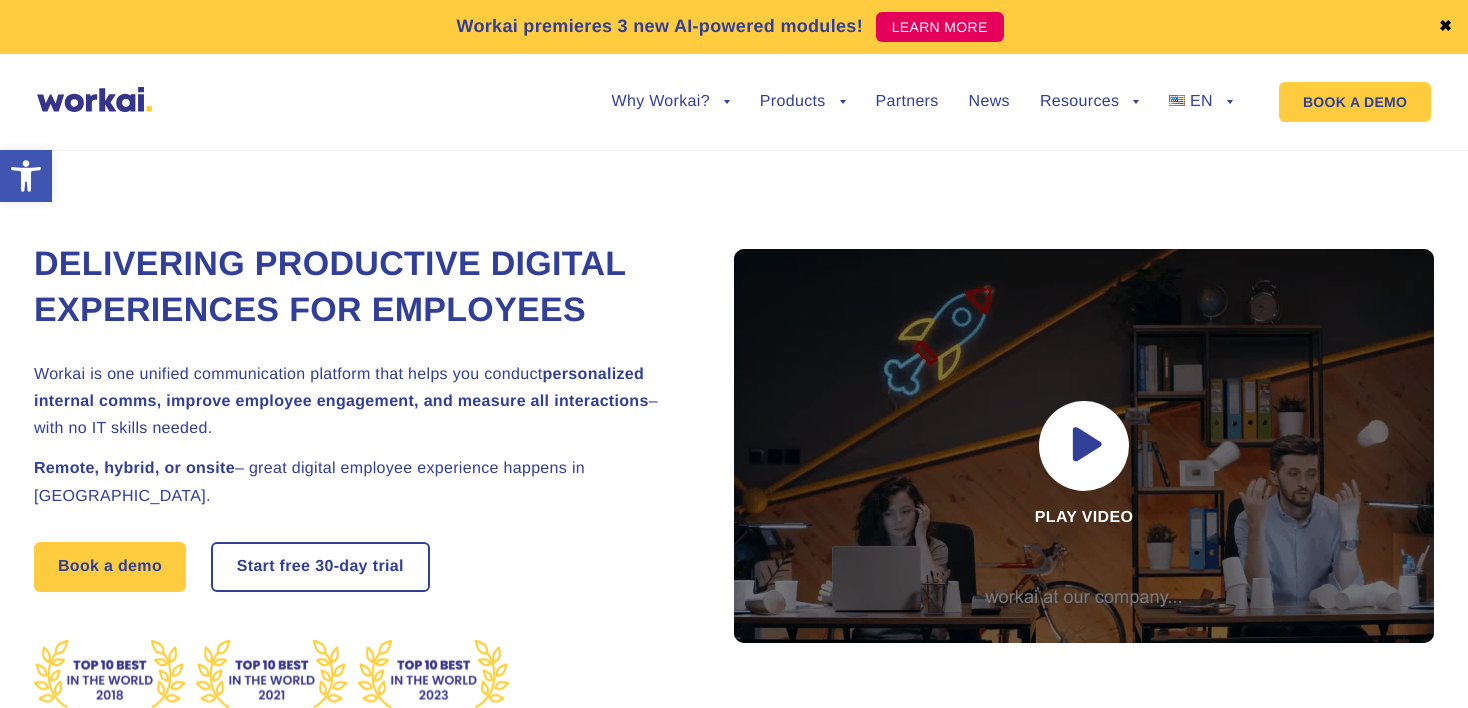 click on "Why Workai?
back
Why Workai?
Case studies
Intranet ROI calculator
Security
Products
back
Workai Intranet
Workai Connections
Workai Knowledge
Workai Mobile
Workai Forms
Workai Spaces
Workai Learning
Workai Intelligence
Partners
News
Resources
back
Help center
Guides & ebooks
Events
Insights
EN
back
PL
FR
ES
DE
undefined" at bounding box center (907, 102) 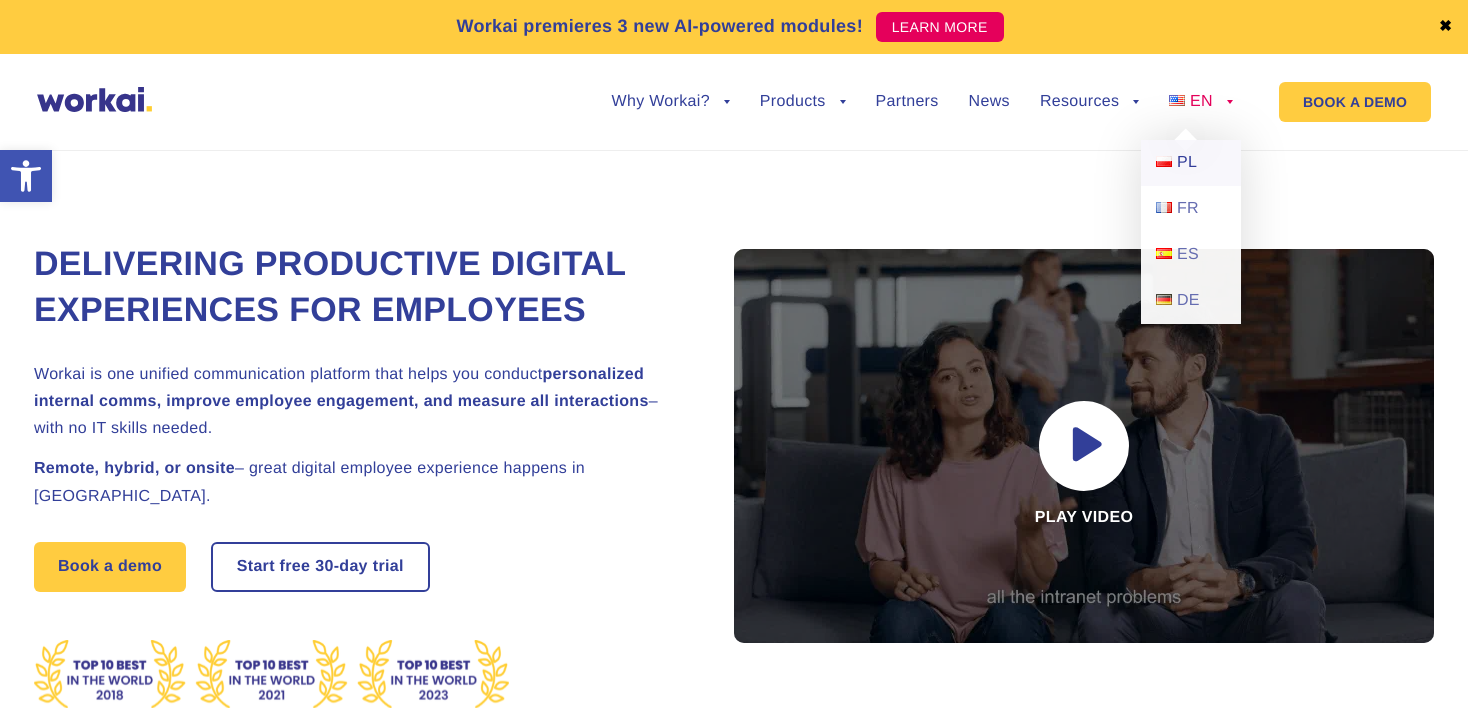 click on "PL" at bounding box center (1191, 163) 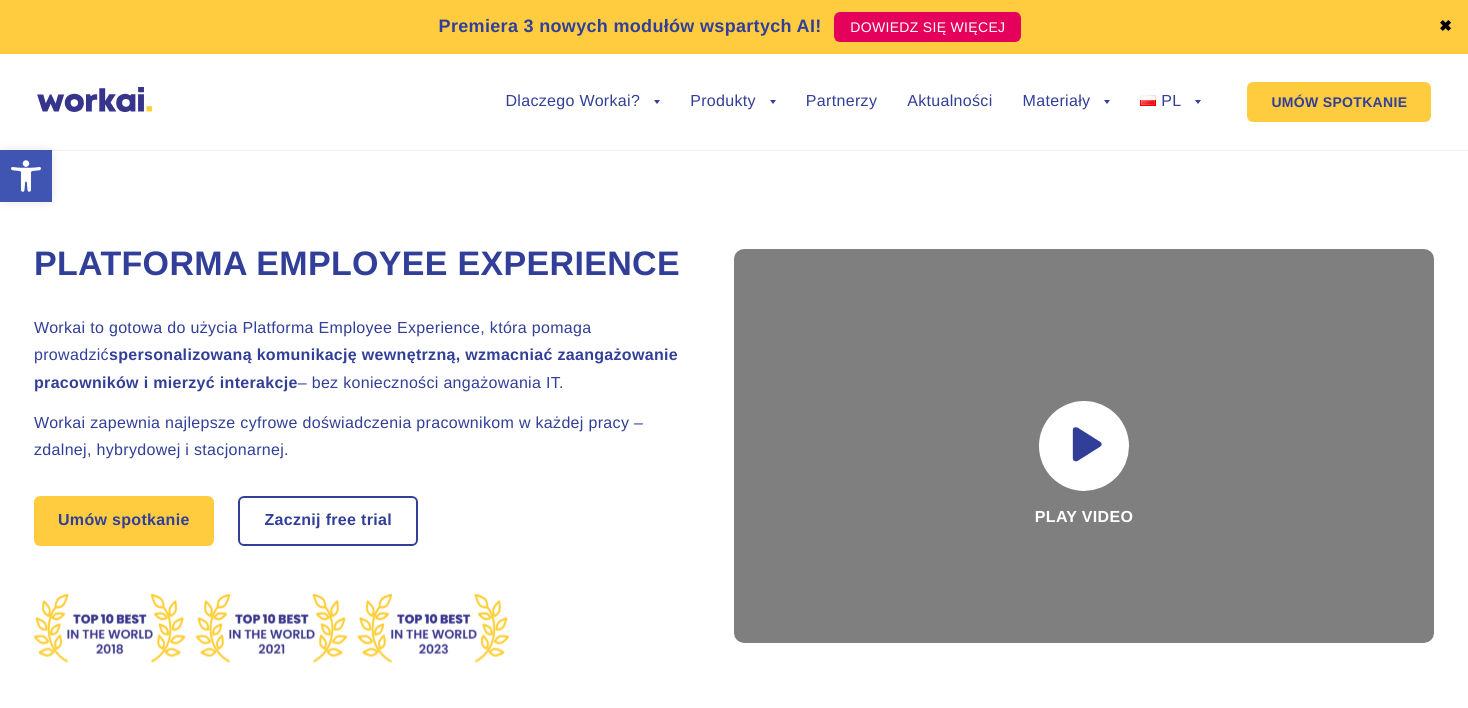 scroll, scrollTop: 0, scrollLeft: 0, axis: both 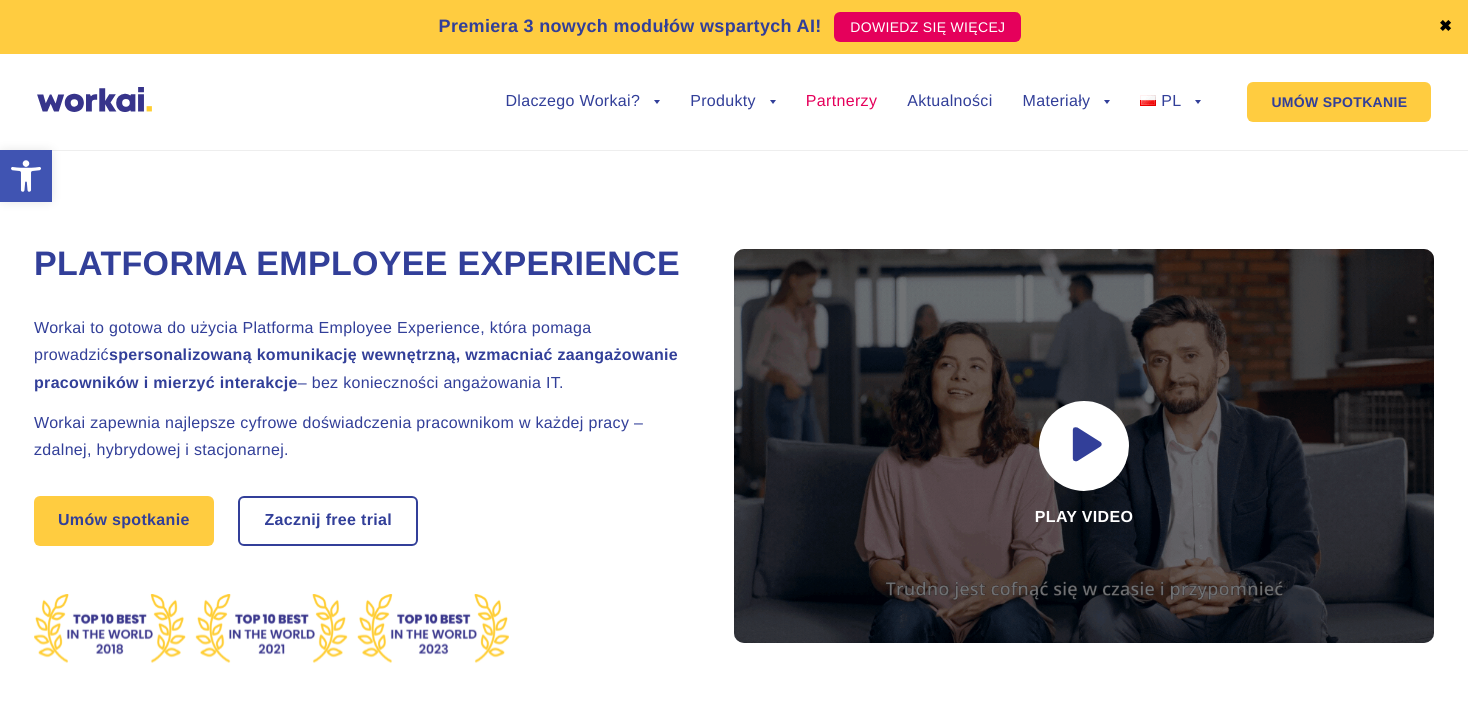 click on "Partnerzy" at bounding box center [841, 102] 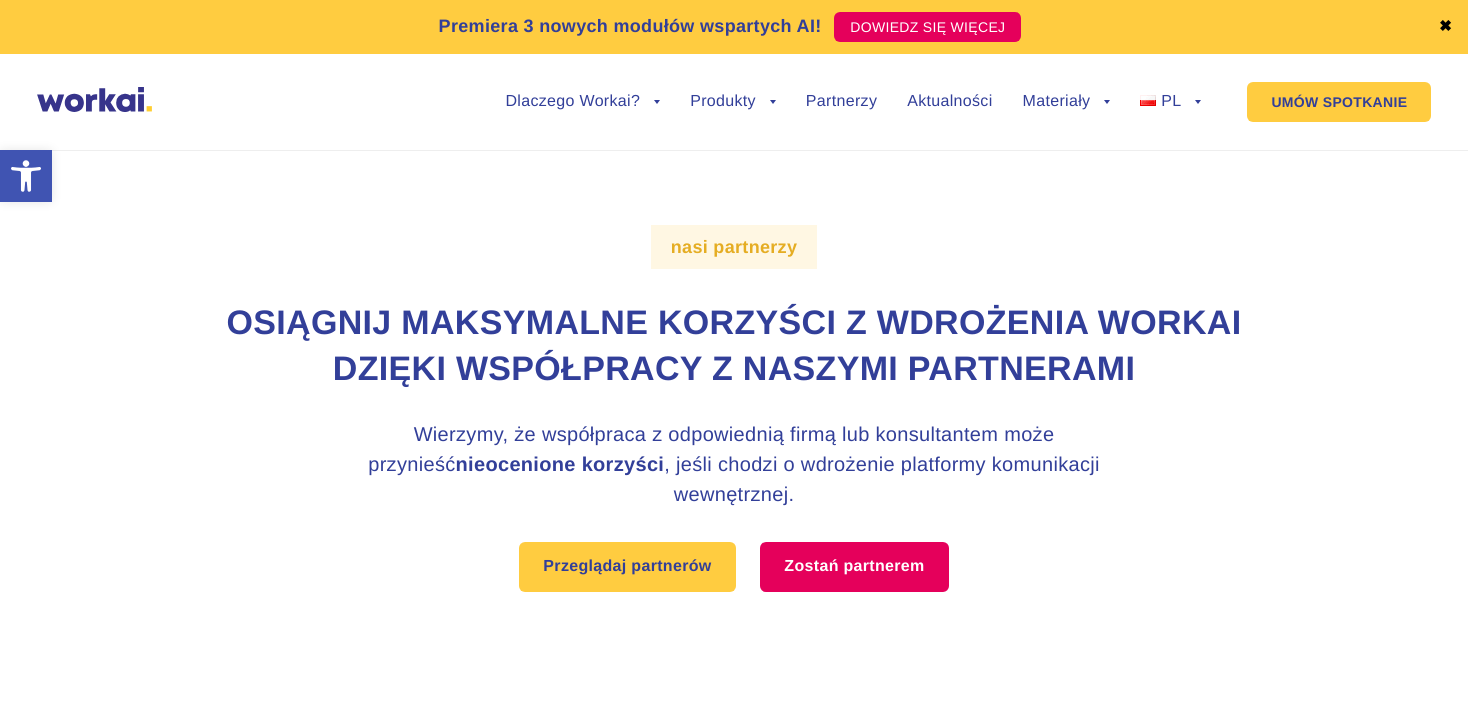 scroll, scrollTop: 0, scrollLeft: 0, axis: both 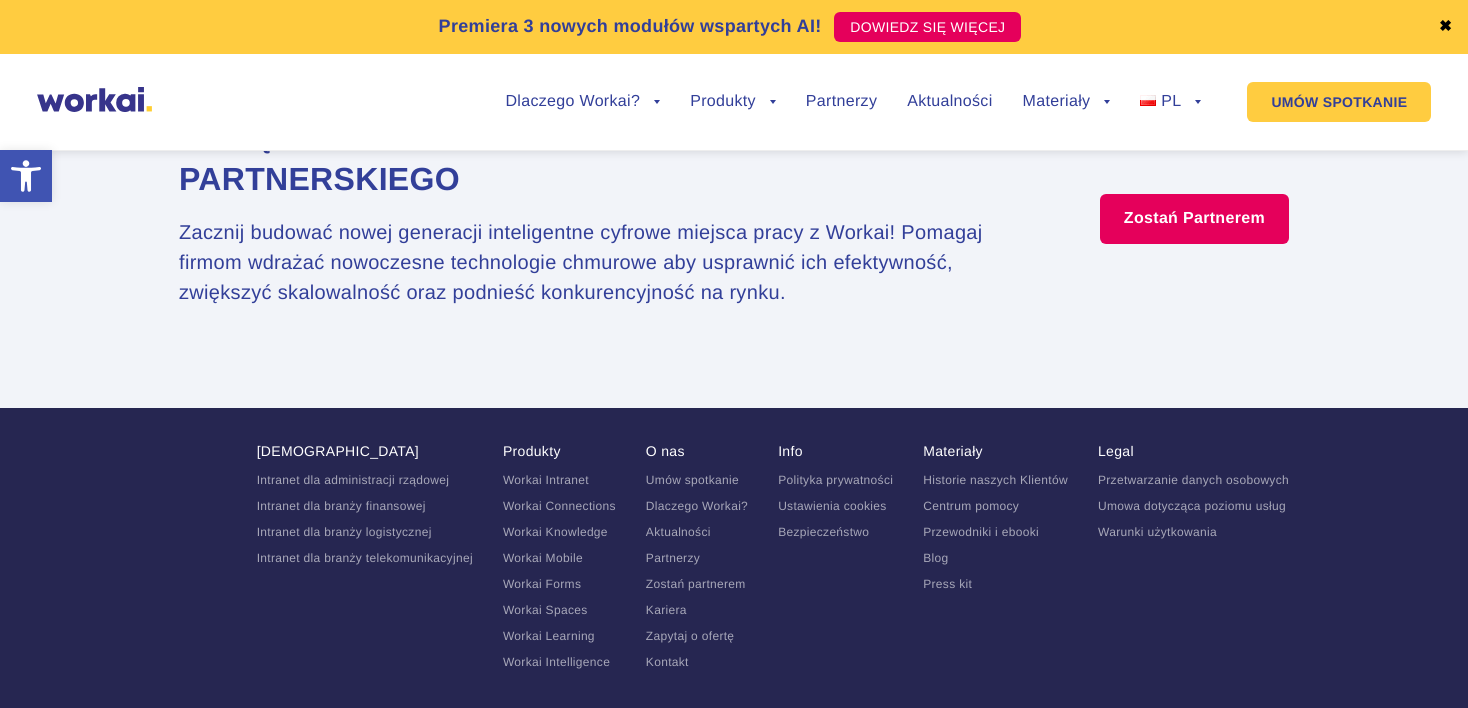 drag, startPoint x: 251, startPoint y: 664, endPoint x: 271, endPoint y: 662, distance: 20.09975 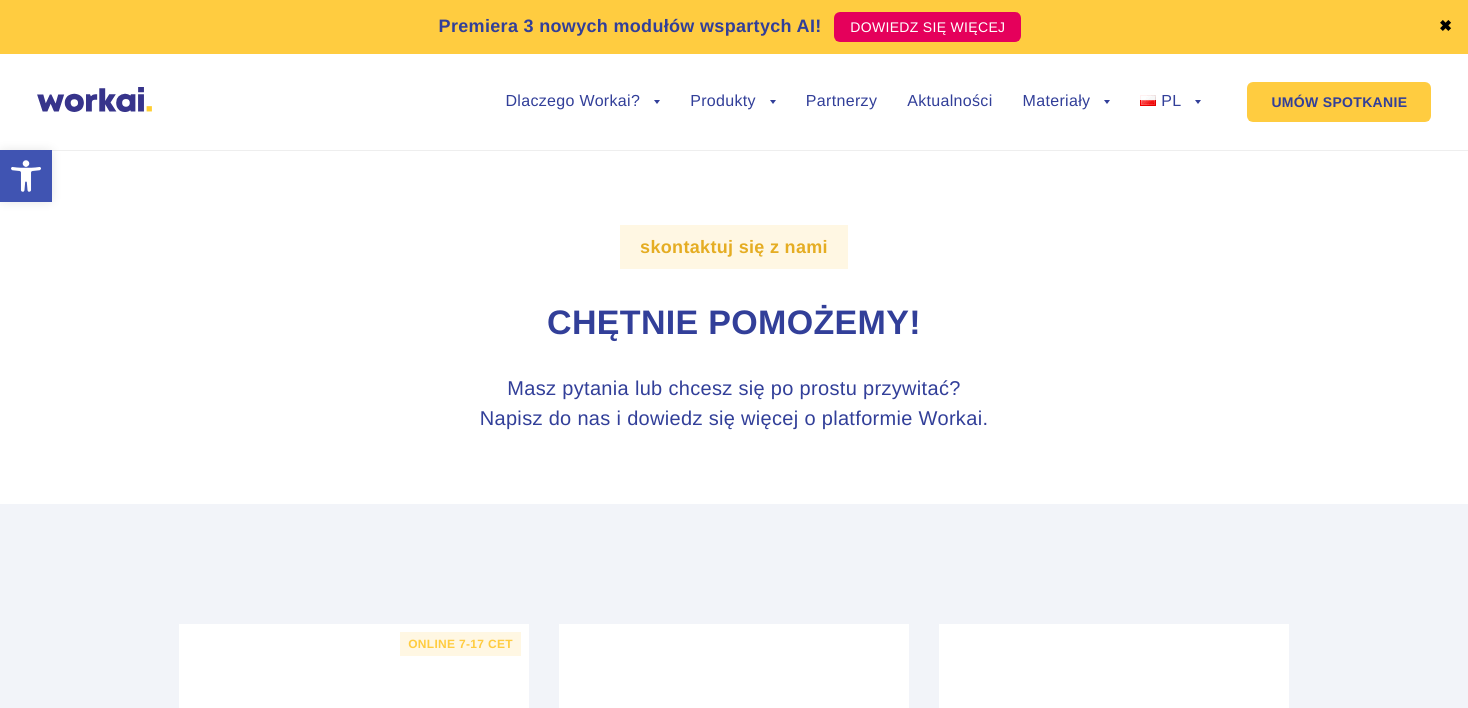 scroll, scrollTop: 0, scrollLeft: 0, axis: both 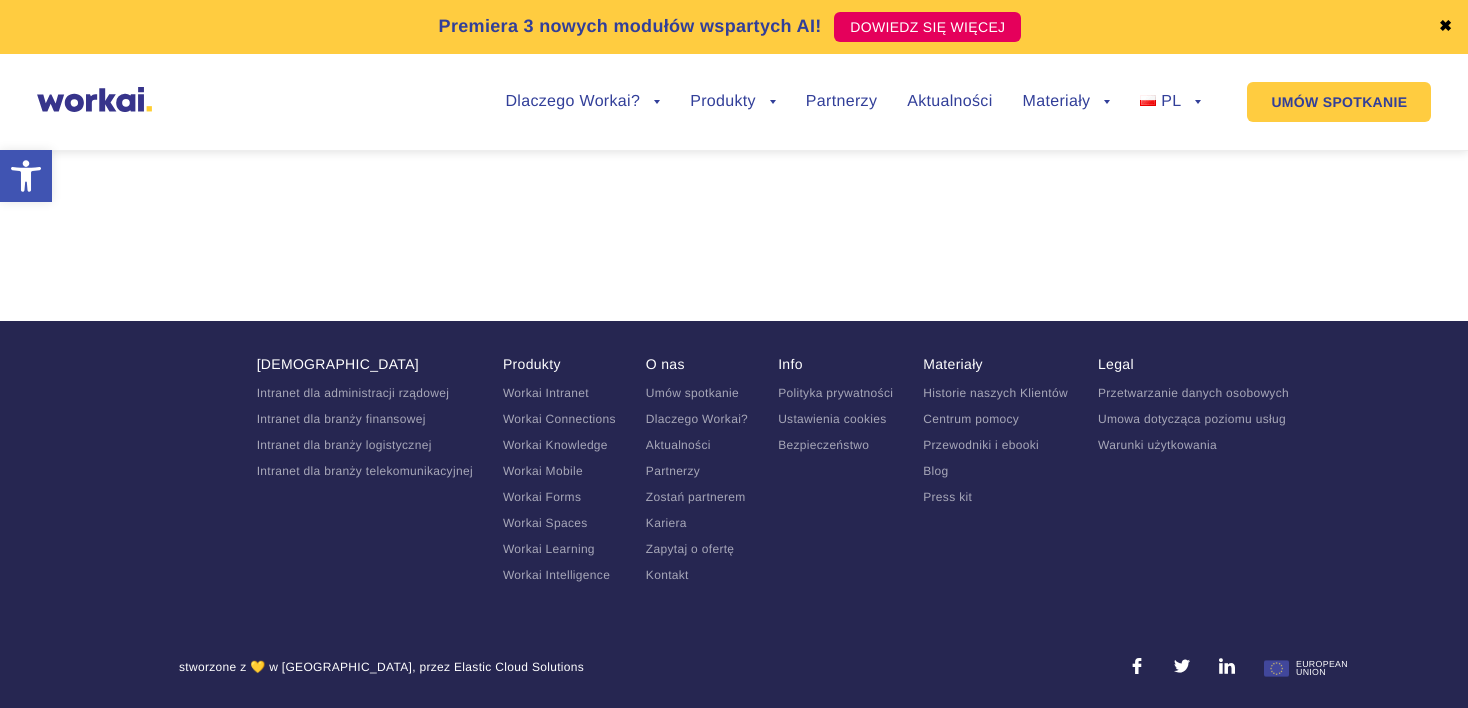 click on "Polityka prywatności" at bounding box center [835, 393] 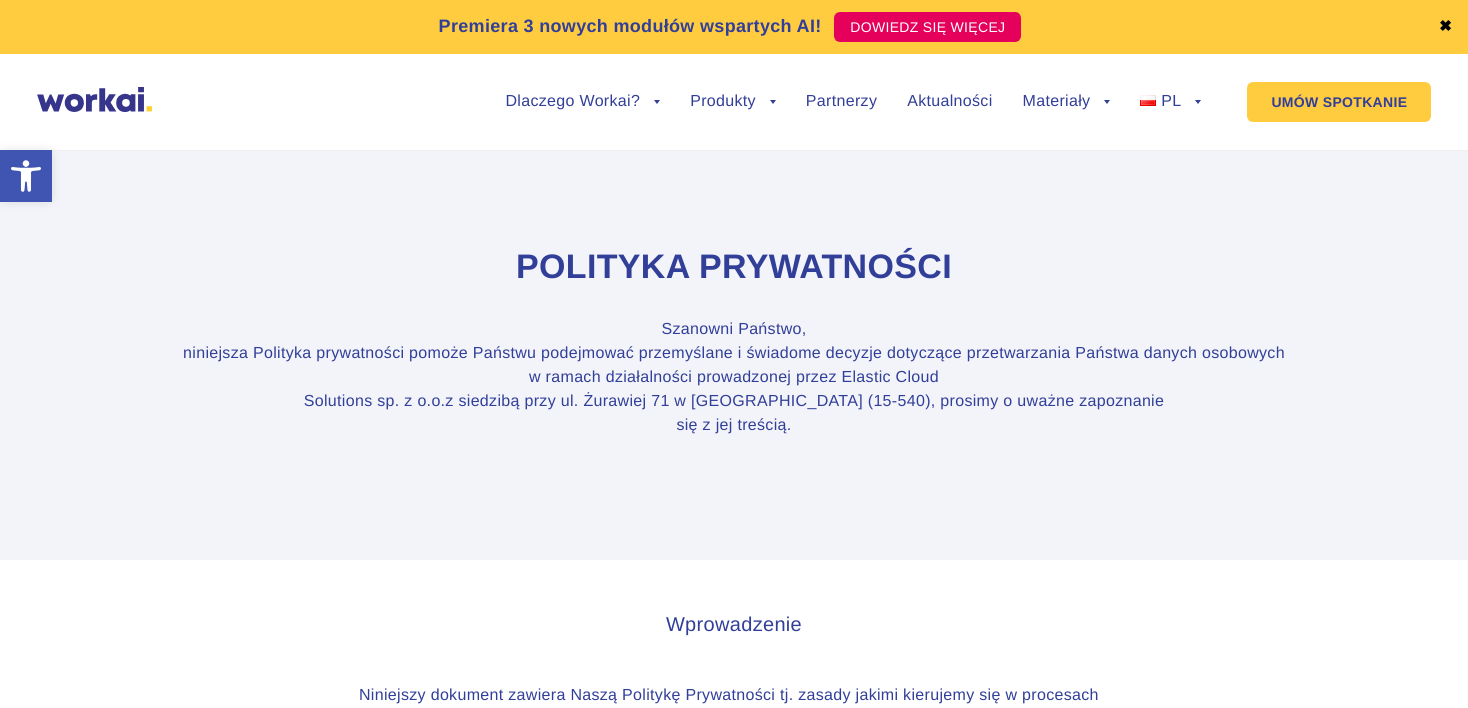 scroll, scrollTop: 0, scrollLeft: 0, axis: both 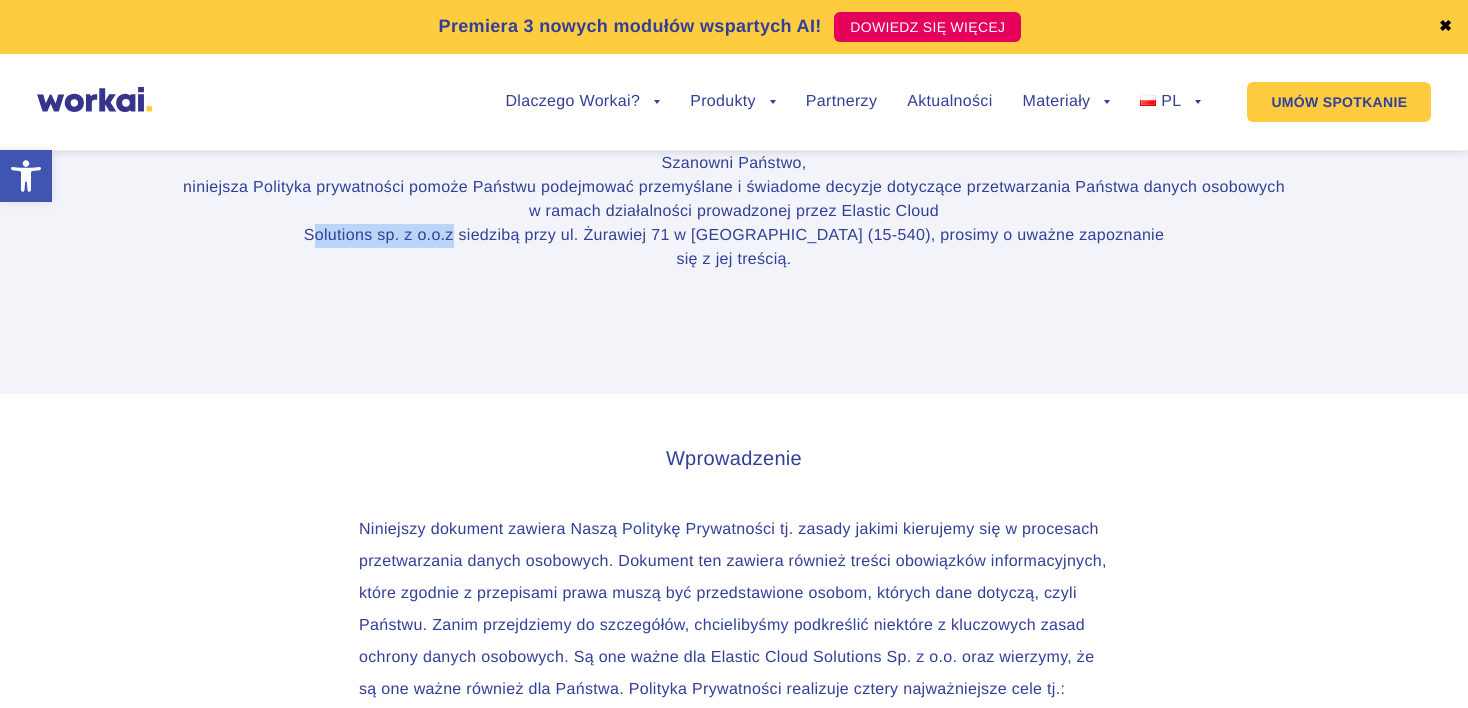 drag, startPoint x: 343, startPoint y: 235, endPoint x: 487, endPoint y: 238, distance: 144.03125 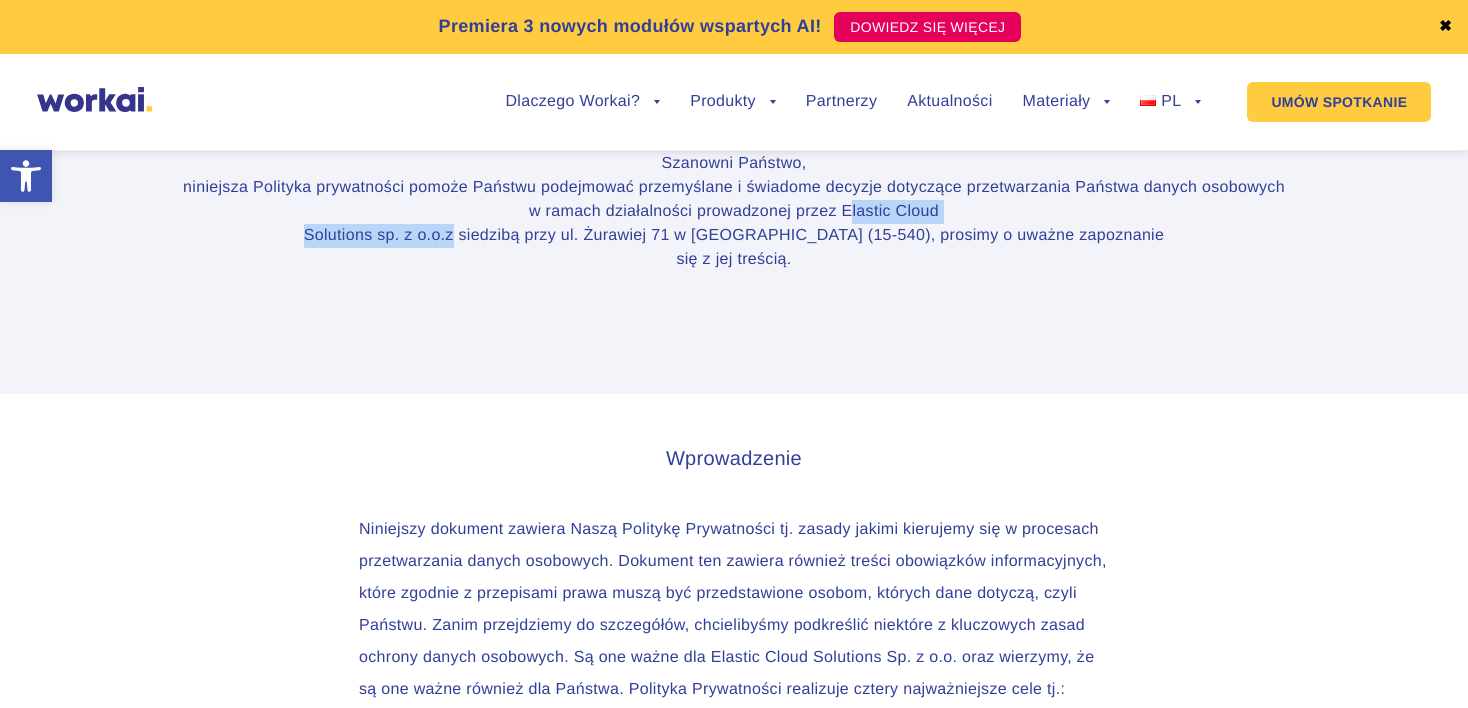 drag, startPoint x: 842, startPoint y: 212, endPoint x: 486, endPoint y: 237, distance: 356.87674 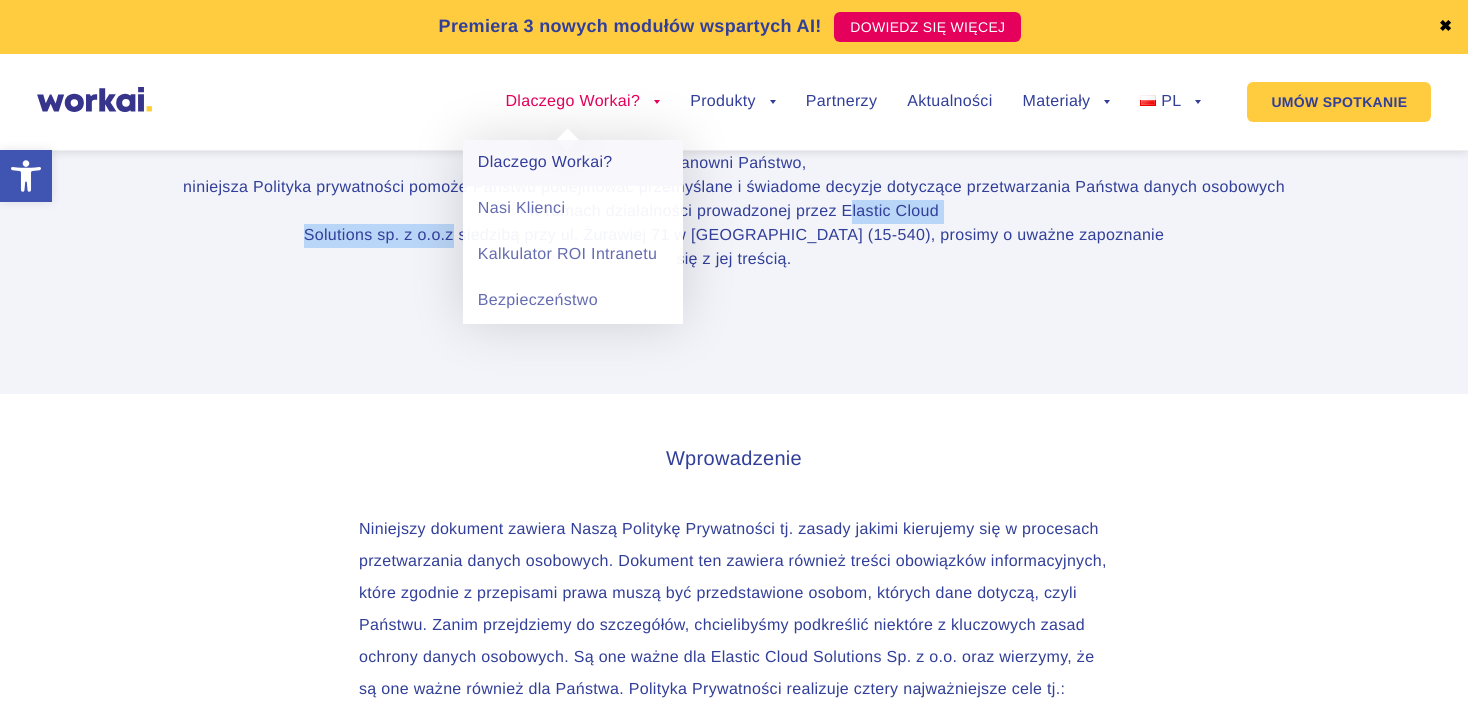 click on "Dlaczego Workai?" at bounding box center [573, 163] 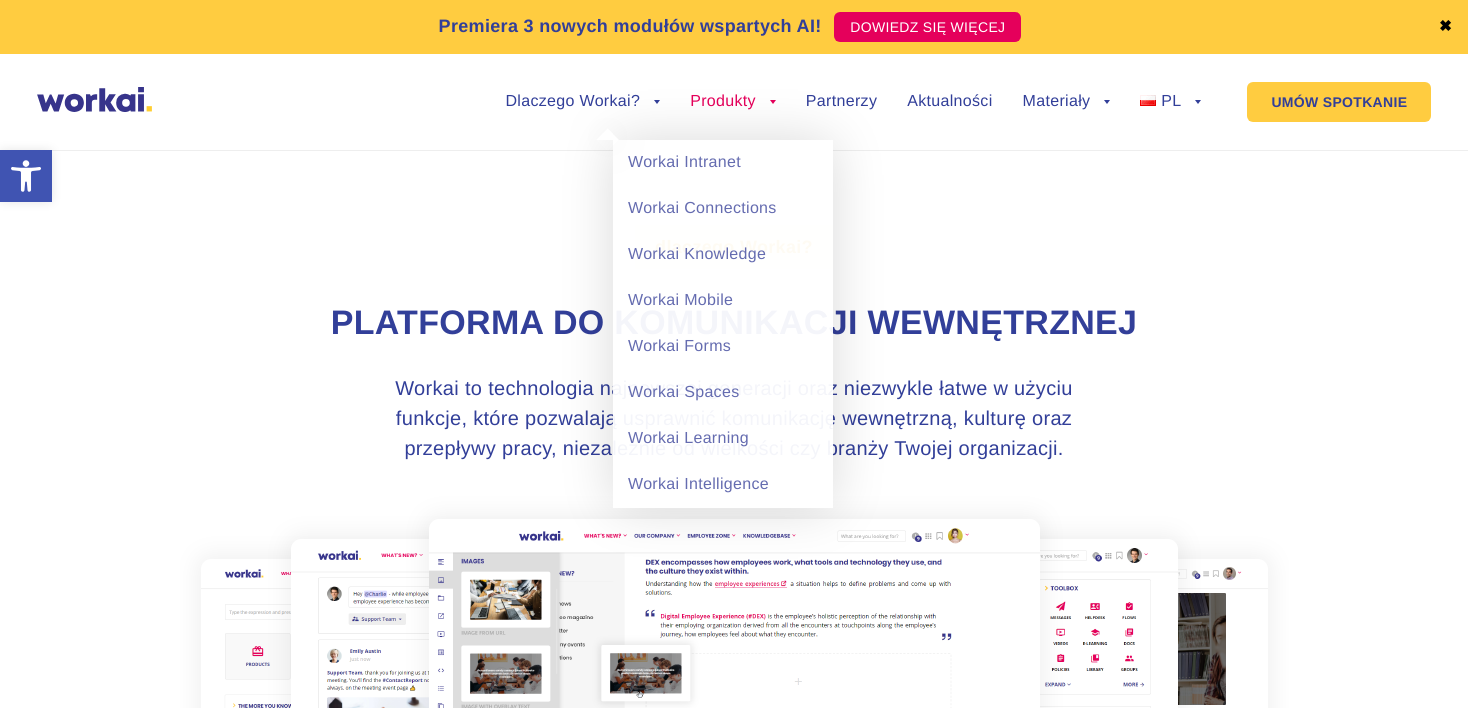 scroll, scrollTop: 0, scrollLeft: 0, axis: both 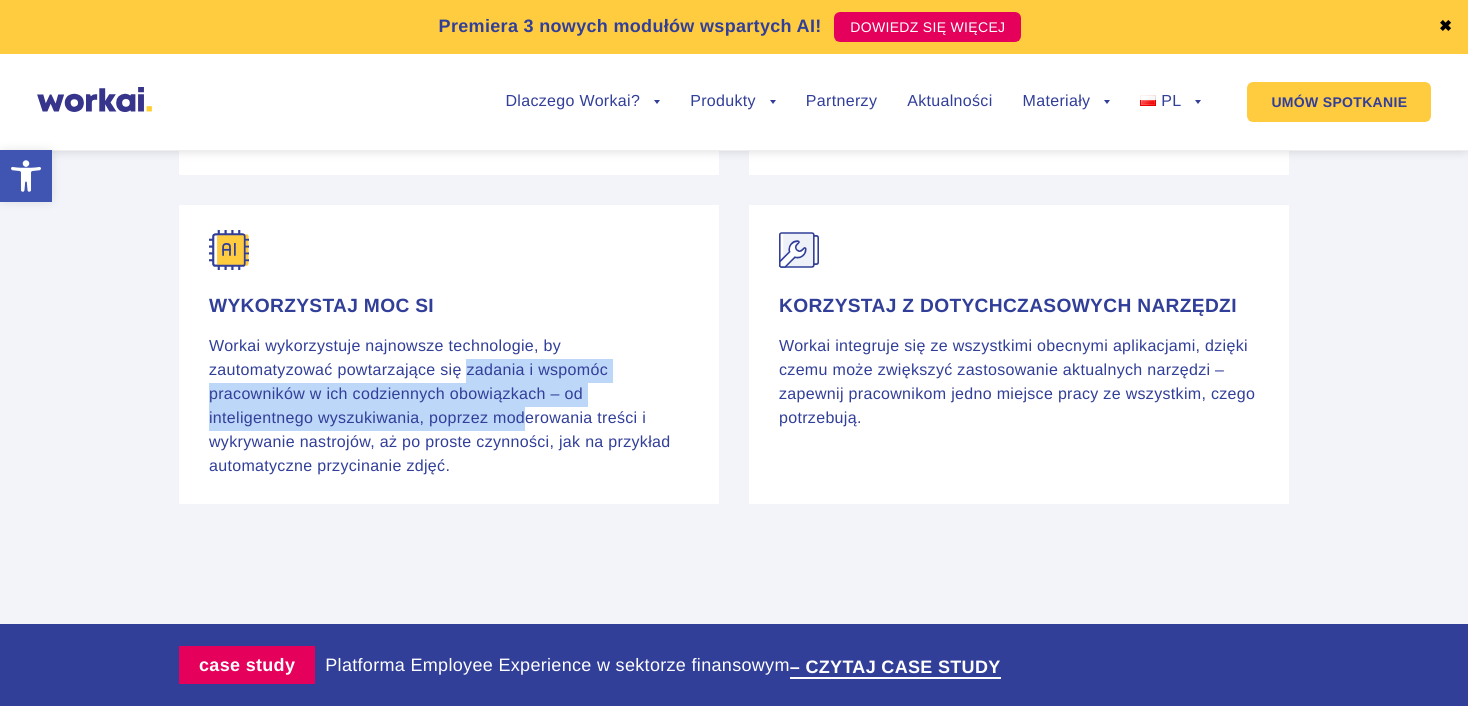 drag, startPoint x: 468, startPoint y: 360, endPoint x: 523, endPoint y: 425, distance: 85.146935 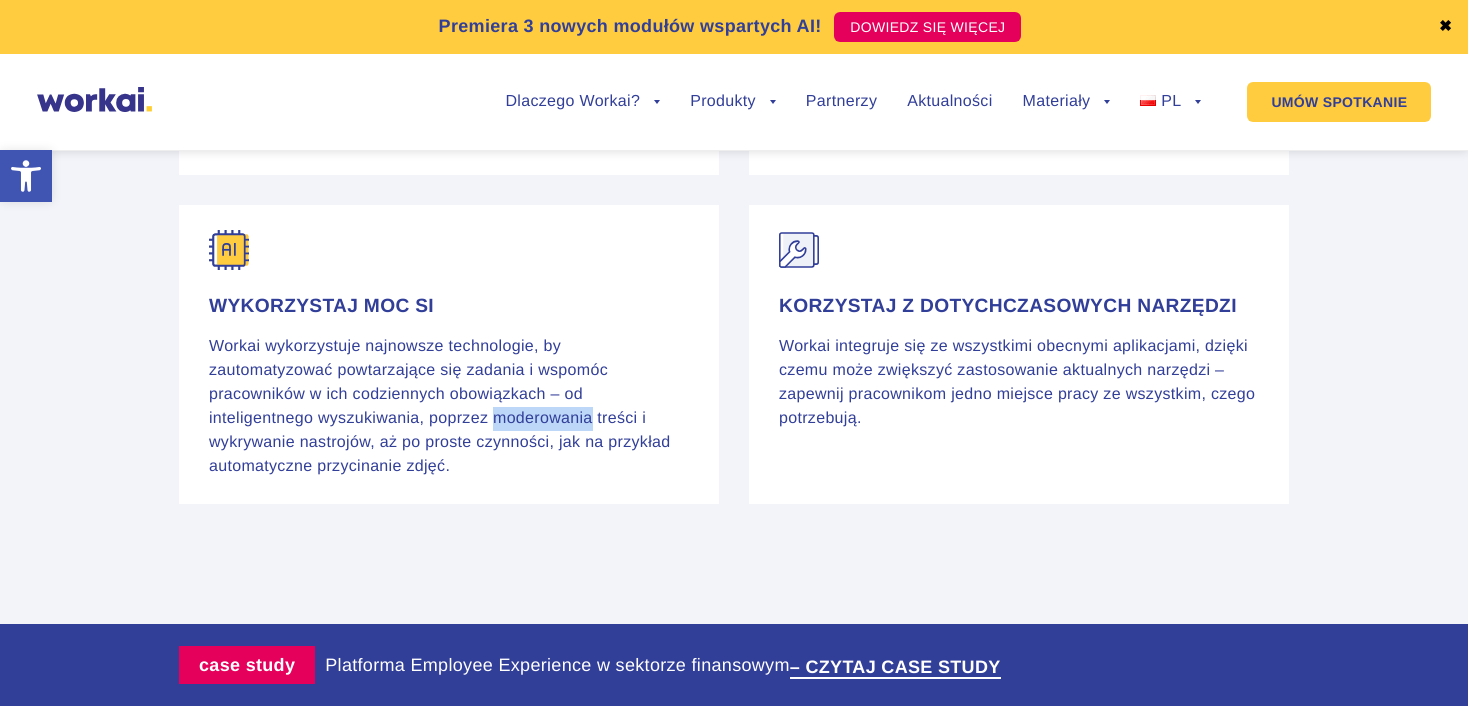 click on "Workai wykorzystuje najnowsze technologie, by zautomatyzować powtarzające się zadania i wspomóc pracowników w ich codziennych obowiązkach – od inteligentnego wyszukiwania, poprzez moderowania treści i wykrywanie nastrojów, aż po proste czynności, jak na przykład automatyczne przycinanie zdjęć." at bounding box center [449, 407] 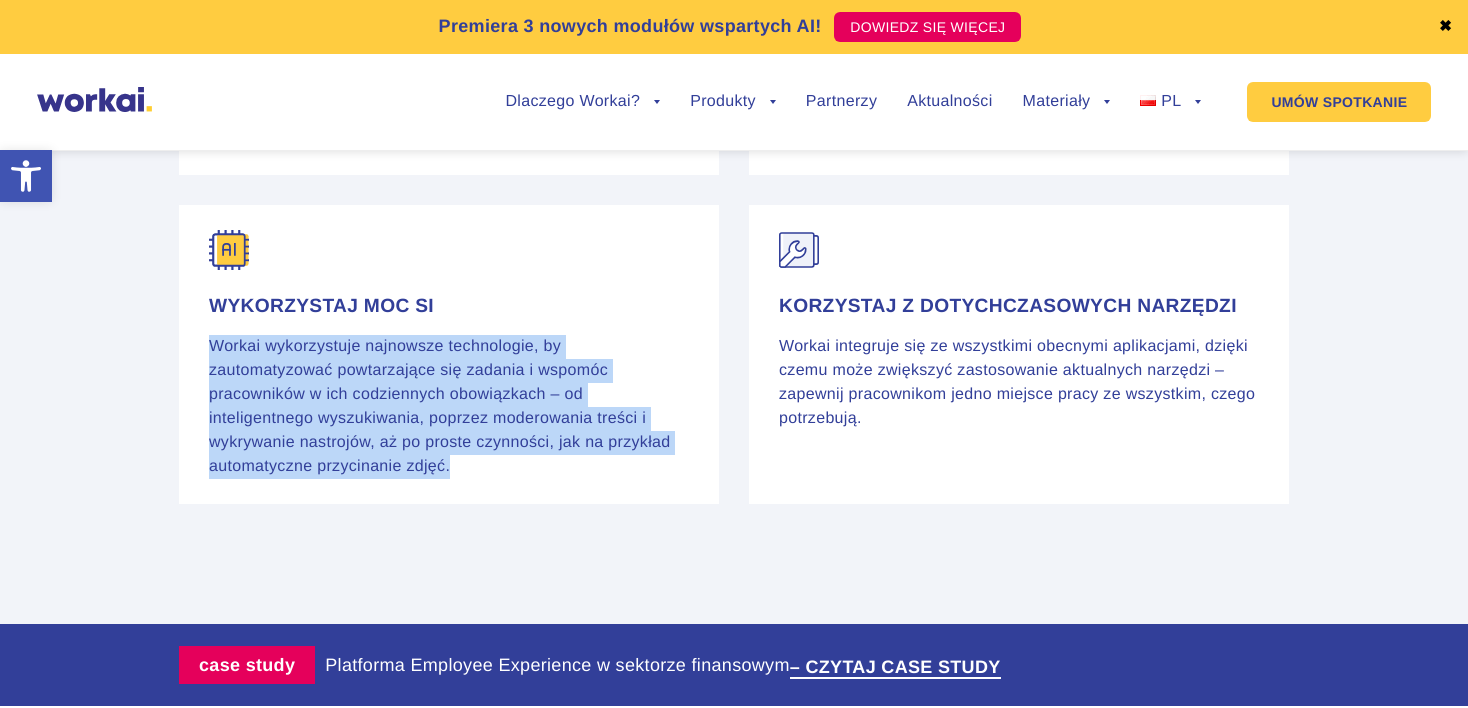 click on "Workai wykorzystuje najnowsze technologie, by zautomatyzować powtarzające się zadania i wspomóc pracowników w ich codziennych obowiązkach – od inteligentnego wyszukiwania, poprzez moderowania treści i wykrywanie nastrojów, aż po proste czynności, jak na przykład automatyczne przycinanie zdjęć." at bounding box center [449, 407] 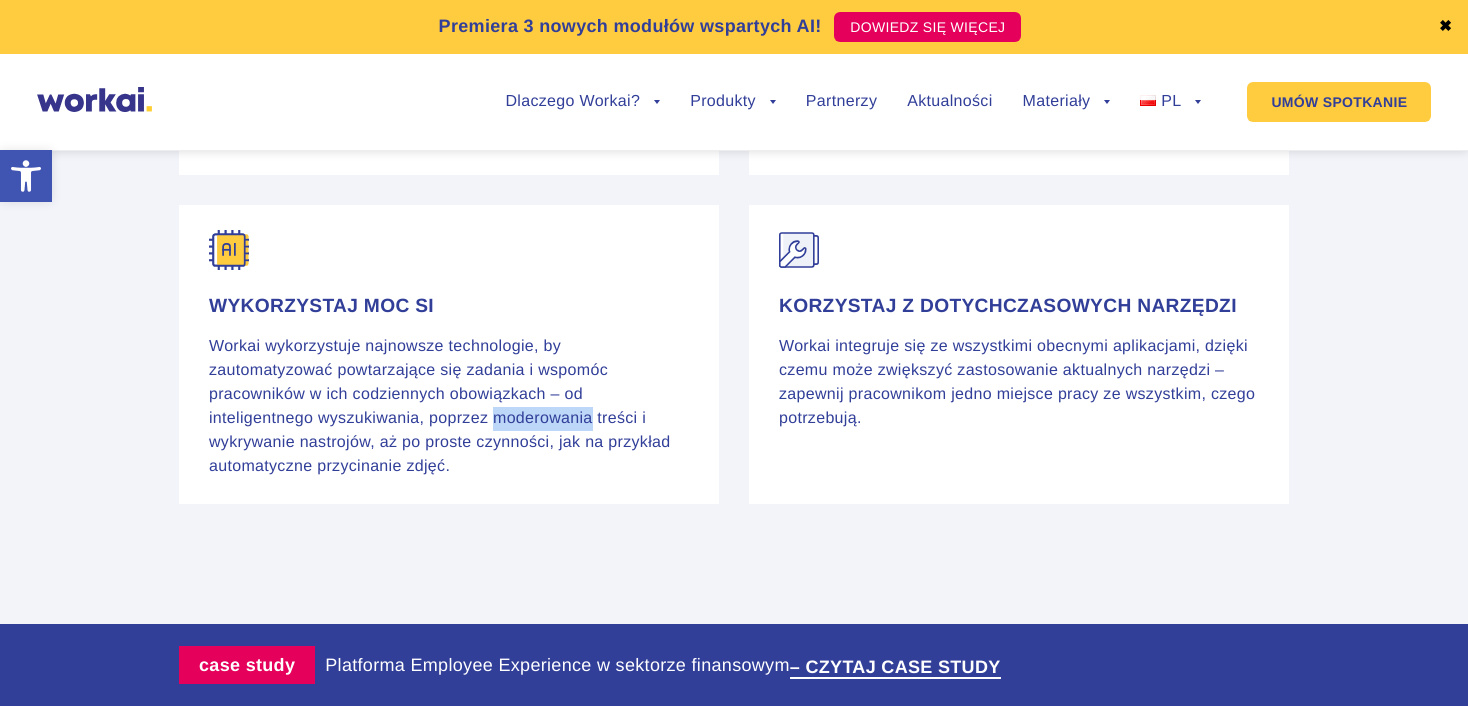 click on "Workai wykorzystuje najnowsze technologie, by zautomatyzować powtarzające się zadania i wspomóc pracowników w ich codziennych obowiązkach – od inteligentnego wyszukiwania, poprzez moderowania treści i wykrywanie nastrojów, aż po proste czynności, jak na przykład automatyczne przycinanie zdjęć." at bounding box center [449, 407] 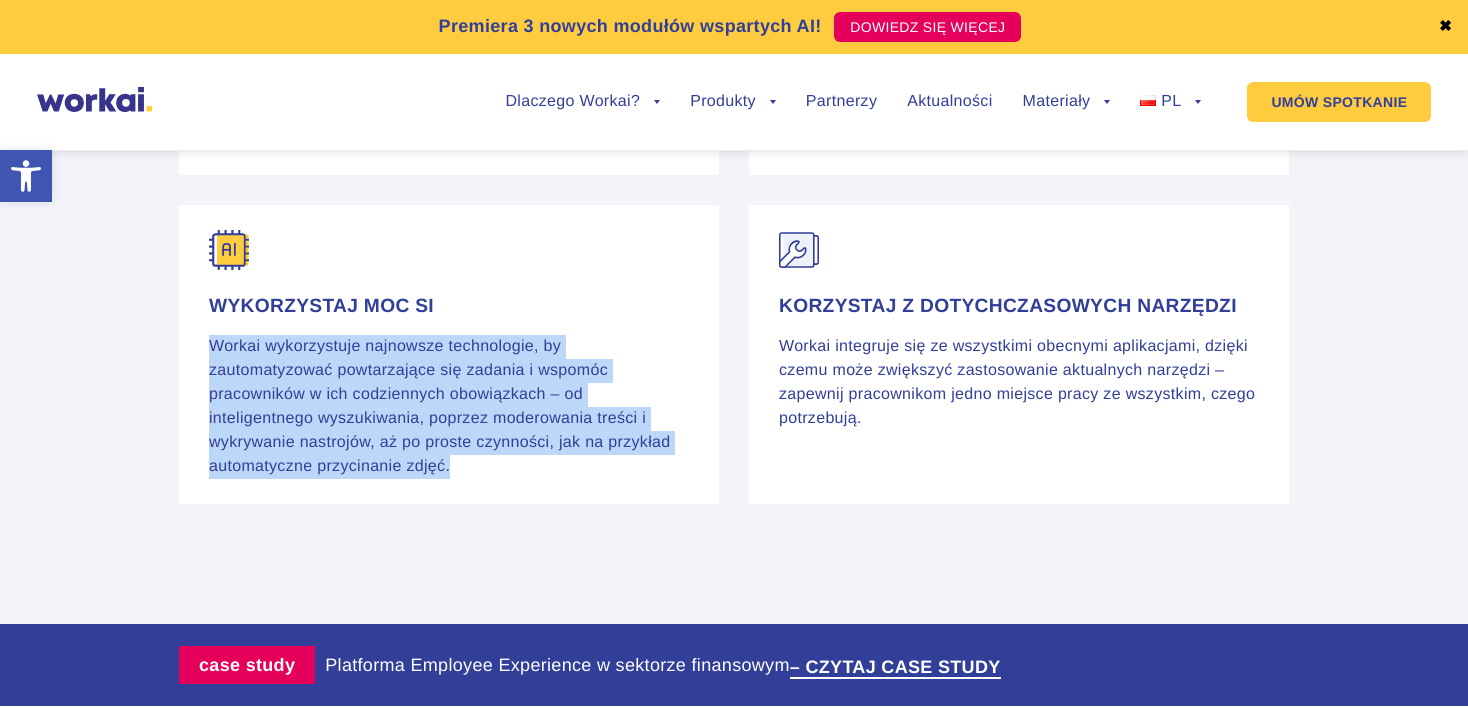click on "Workai wykorzystuje najnowsze technologie, by zautomatyzować powtarzające się zadania i wspomóc pracowników w ich codziennych obowiązkach – od inteligentnego wyszukiwania, poprzez moderowania treści i wykrywanie nastrojów, aż po proste czynności, jak na przykład automatyczne przycinanie zdjęć." at bounding box center (449, 407) 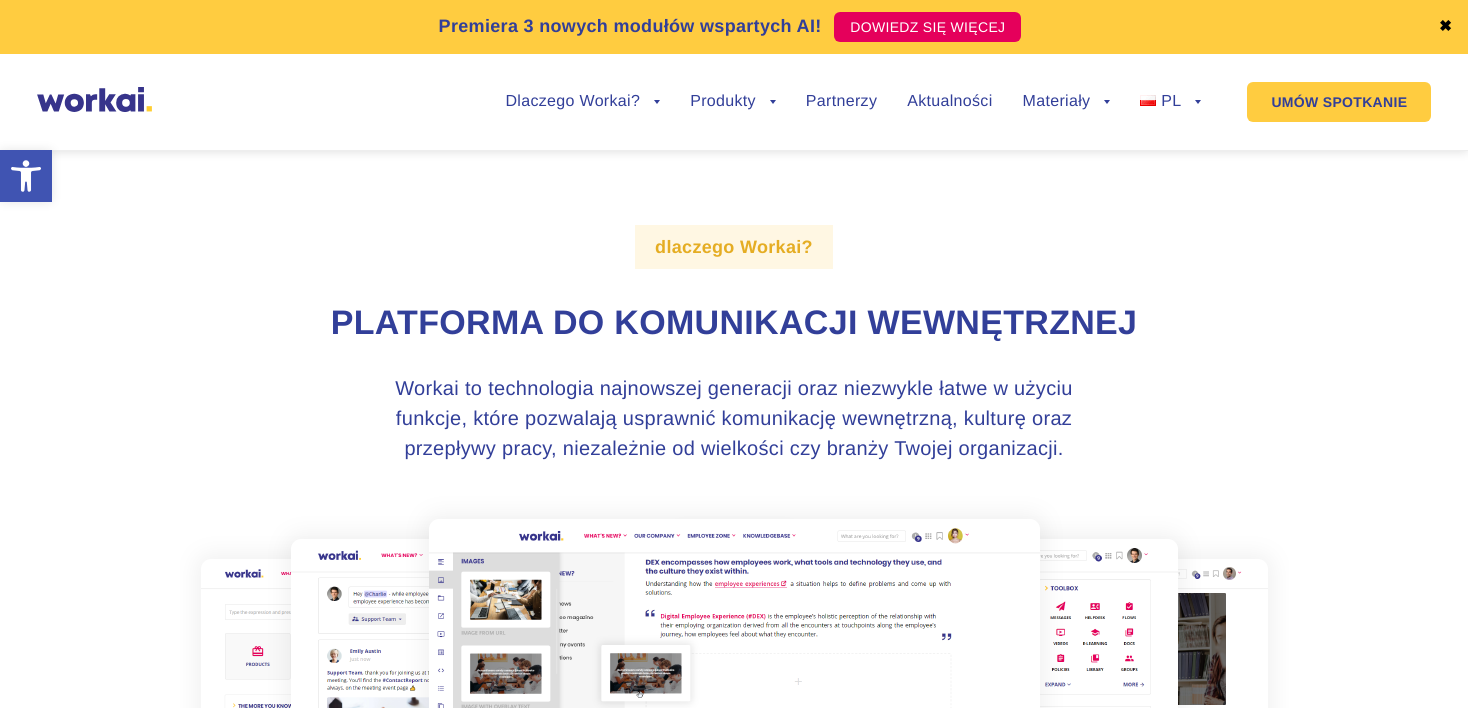 scroll, scrollTop: 136, scrollLeft: 0, axis: vertical 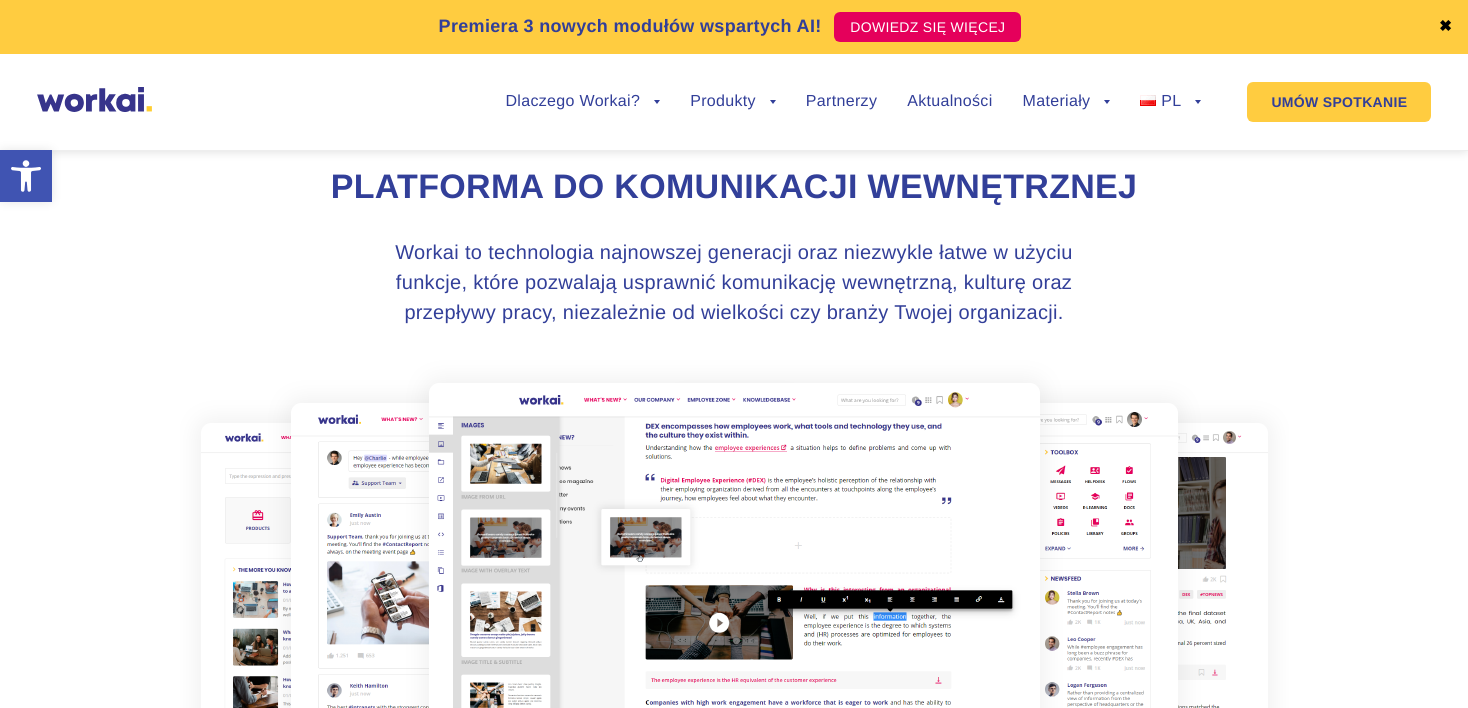 click at bounding box center (734, 583) 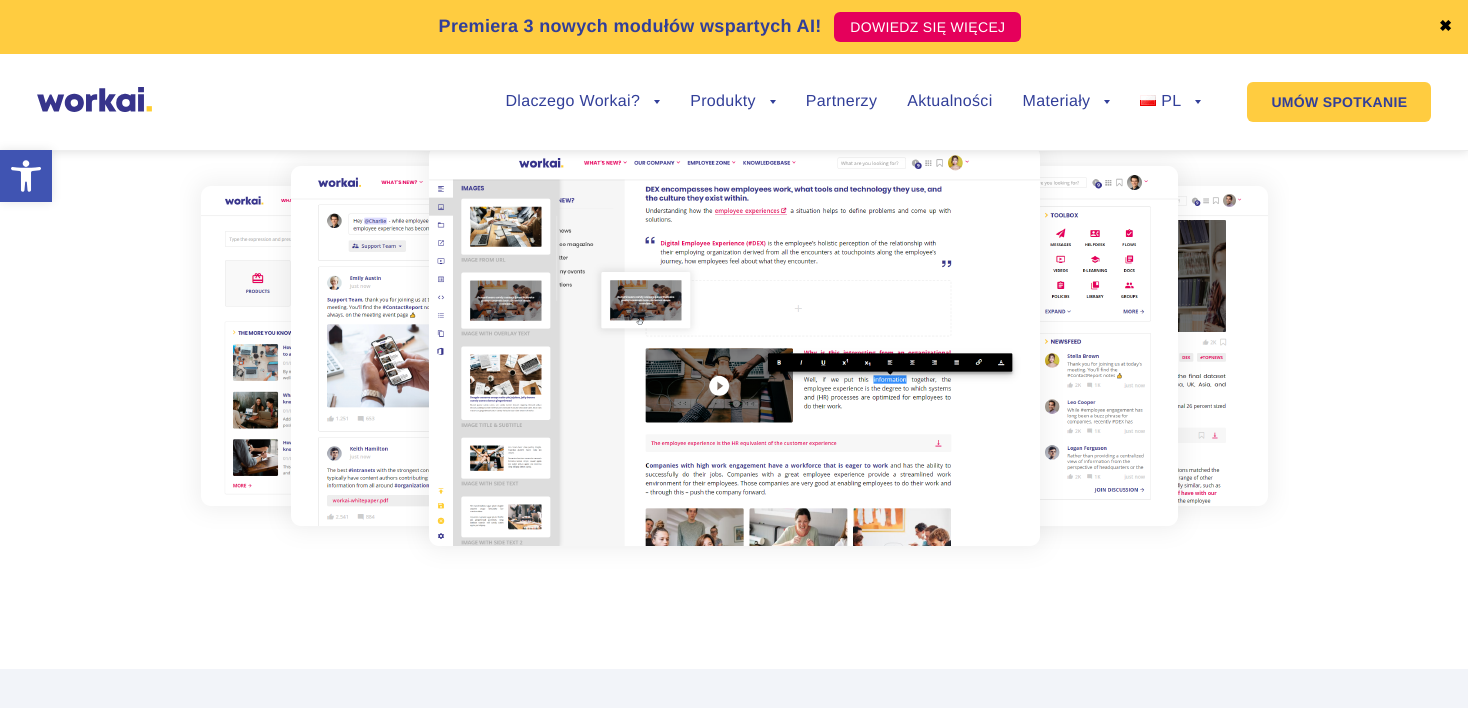 scroll, scrollTop: 375, scrollLeft: 0, axis: vertical 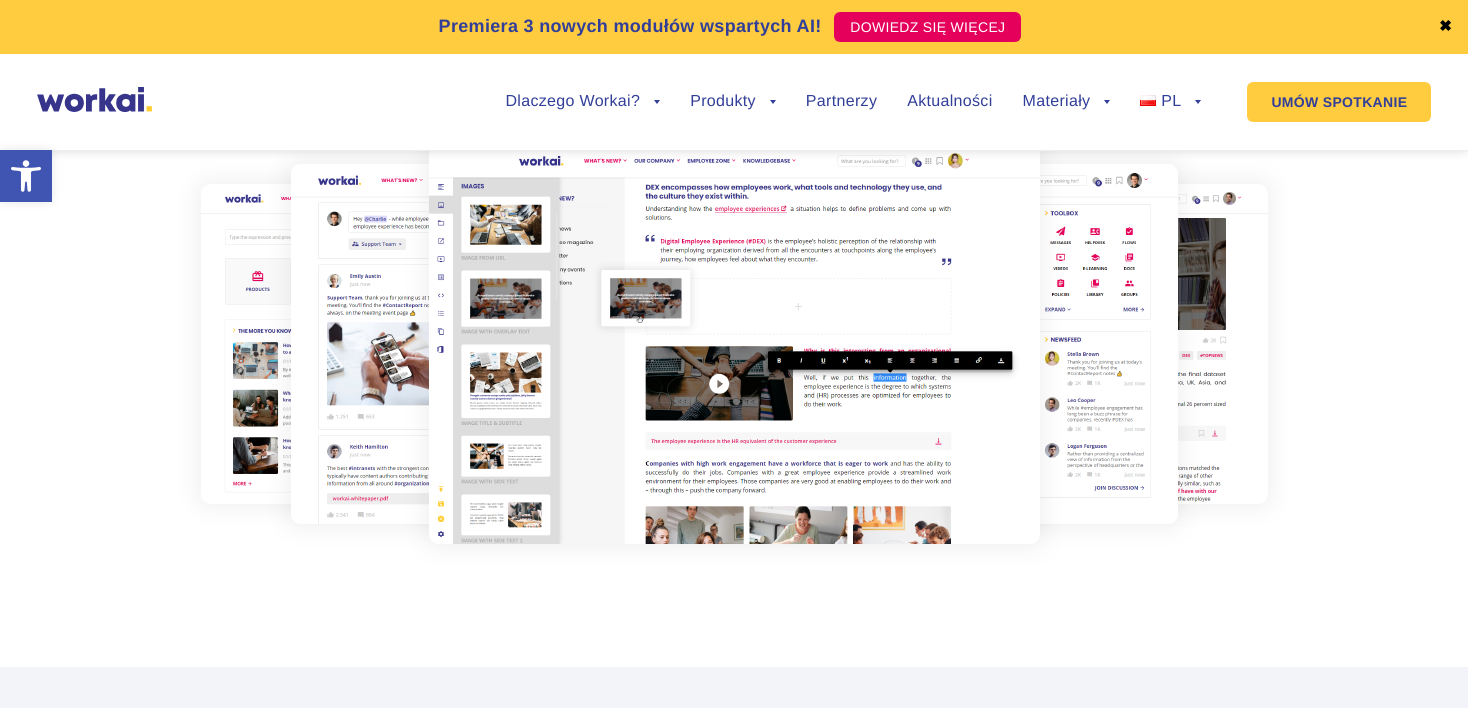 click at bounding box center (734, -223) 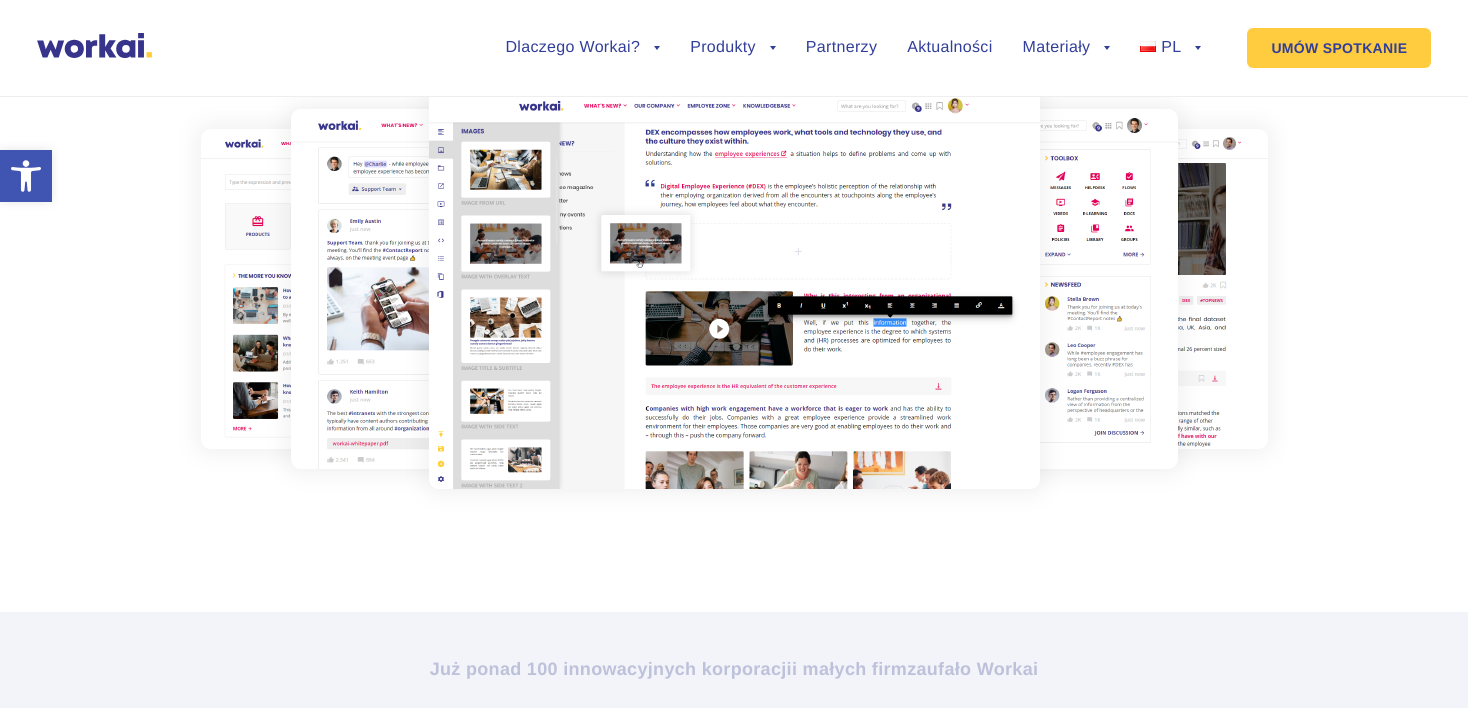 scroll, scrollTop: 0, scrollLeft: 0, axis: both 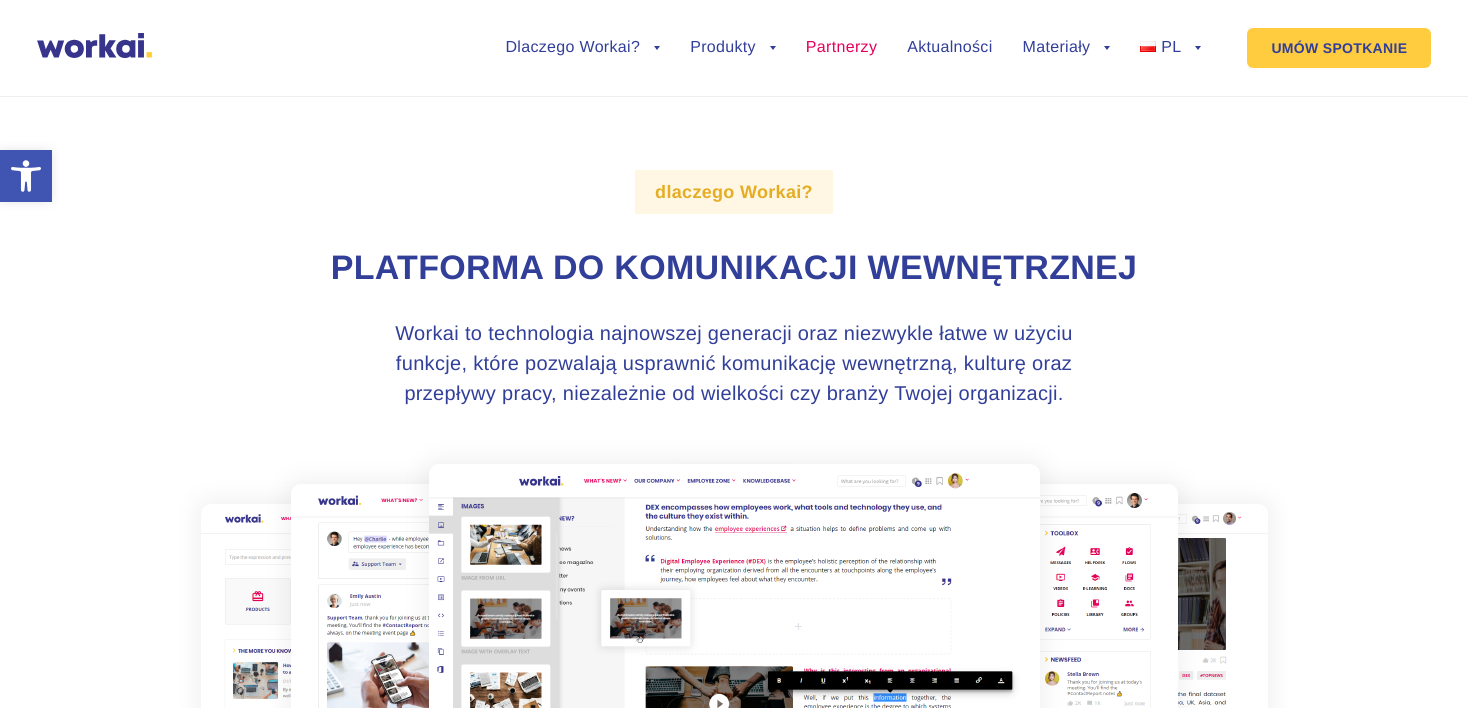 click on "Partnerzy" at bounding box center (841, 48) 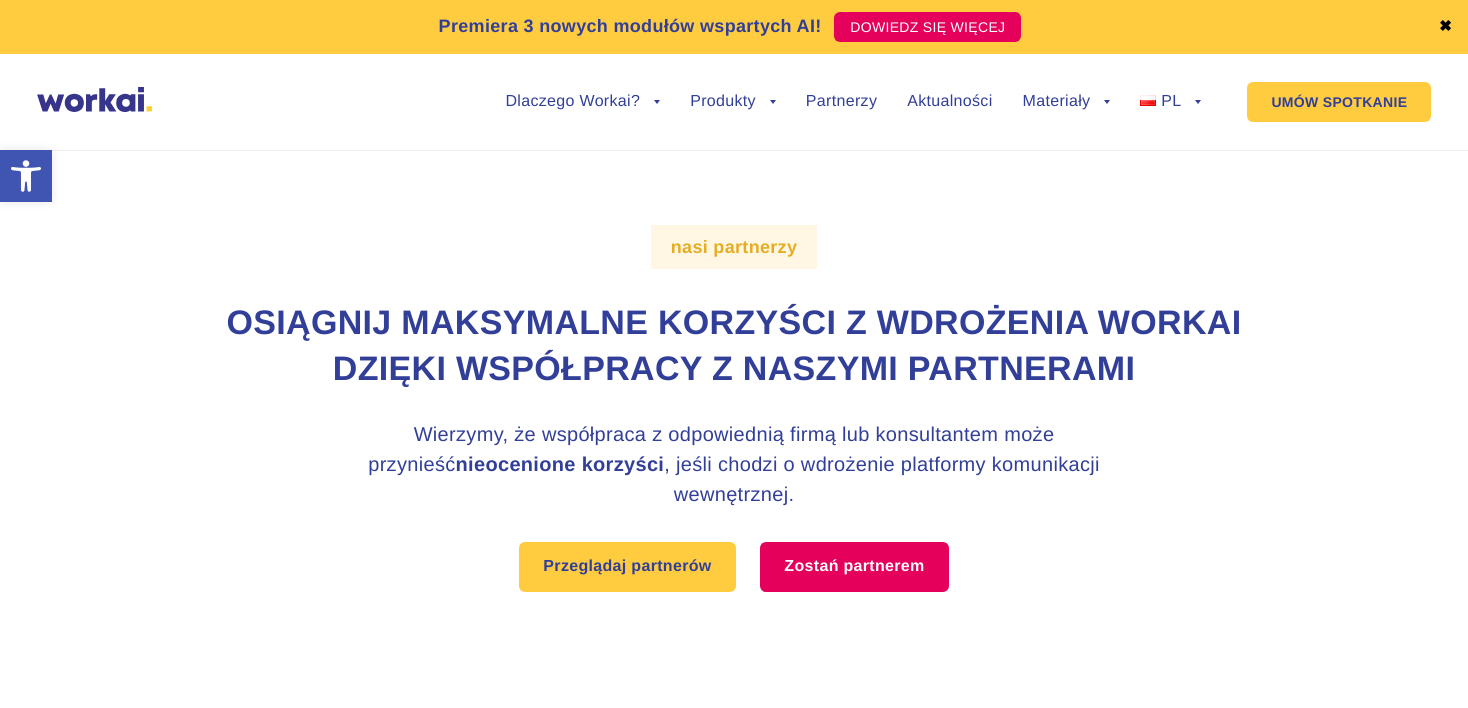 scroll, scrollTop: 0, scrollLeft: 0, axis: both 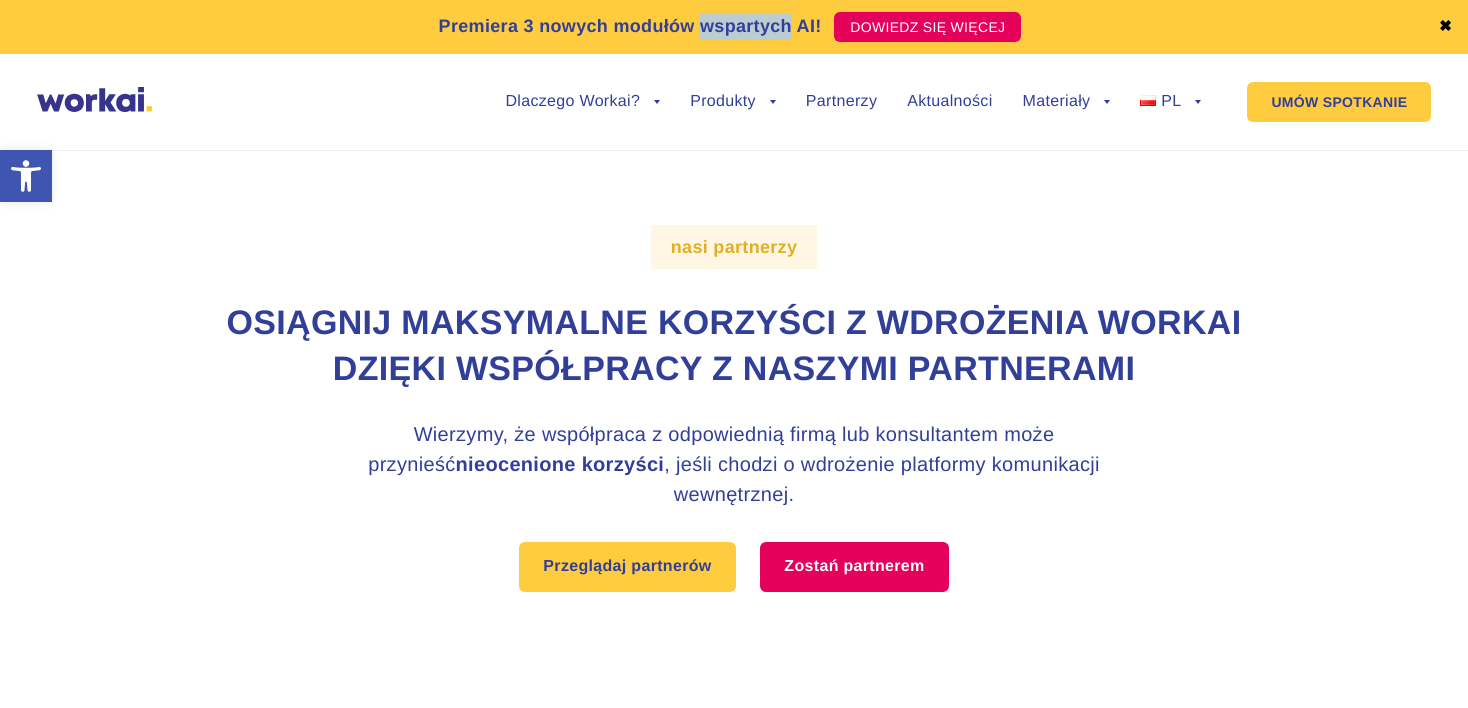 click on "Premiera 3 nowych modułów wspartych AI!" at bounding box center (630, 26) 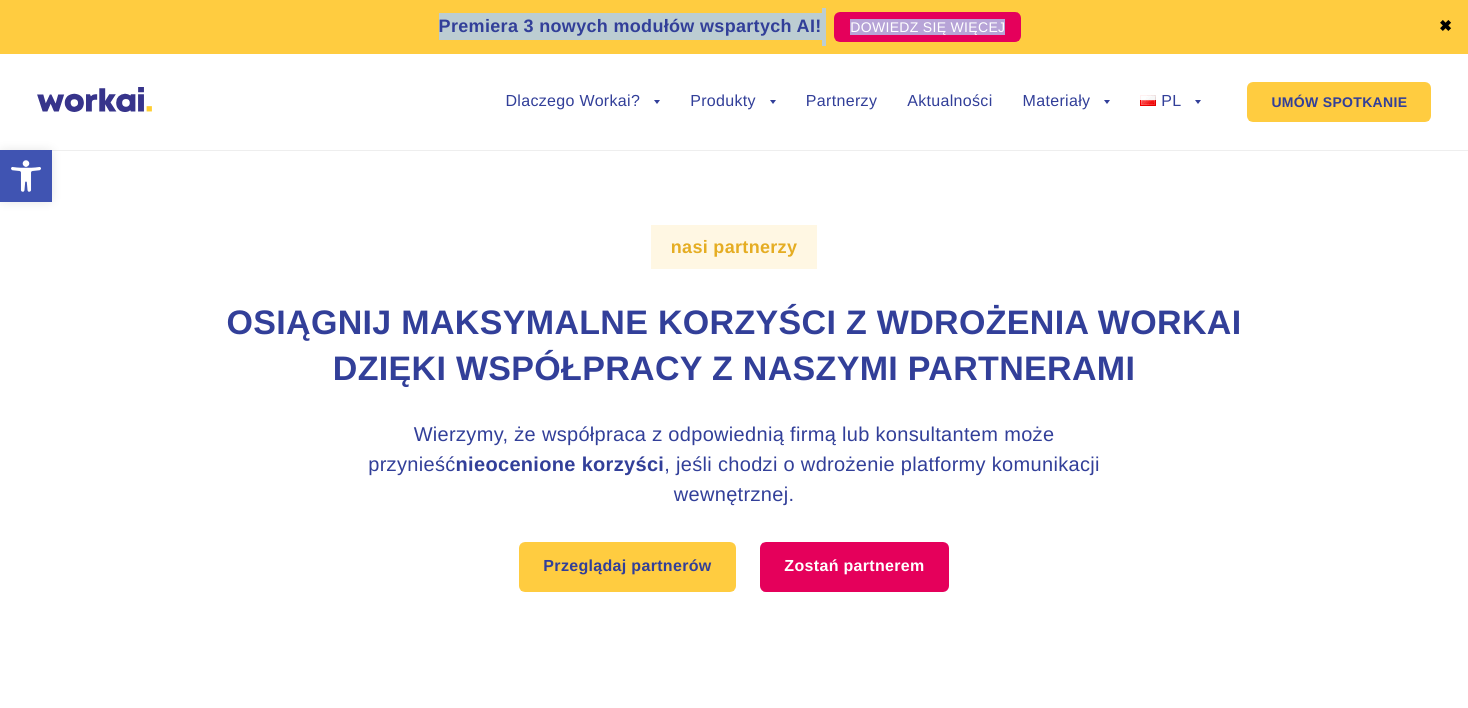 click on "Premiera 3 nowych modułów wspartych AI!" at bounding box center (630, 26) 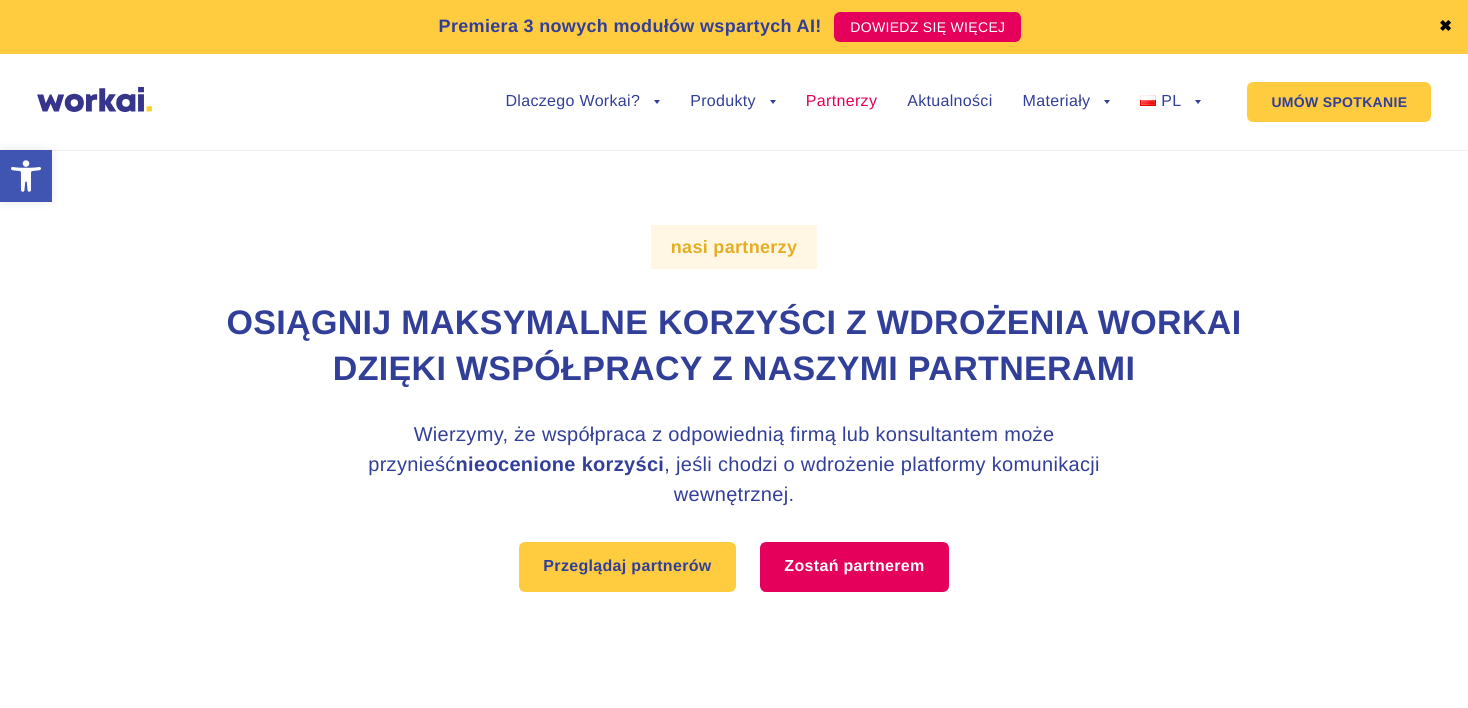 click on "Partnerzy" at bounding box center [841, 102] 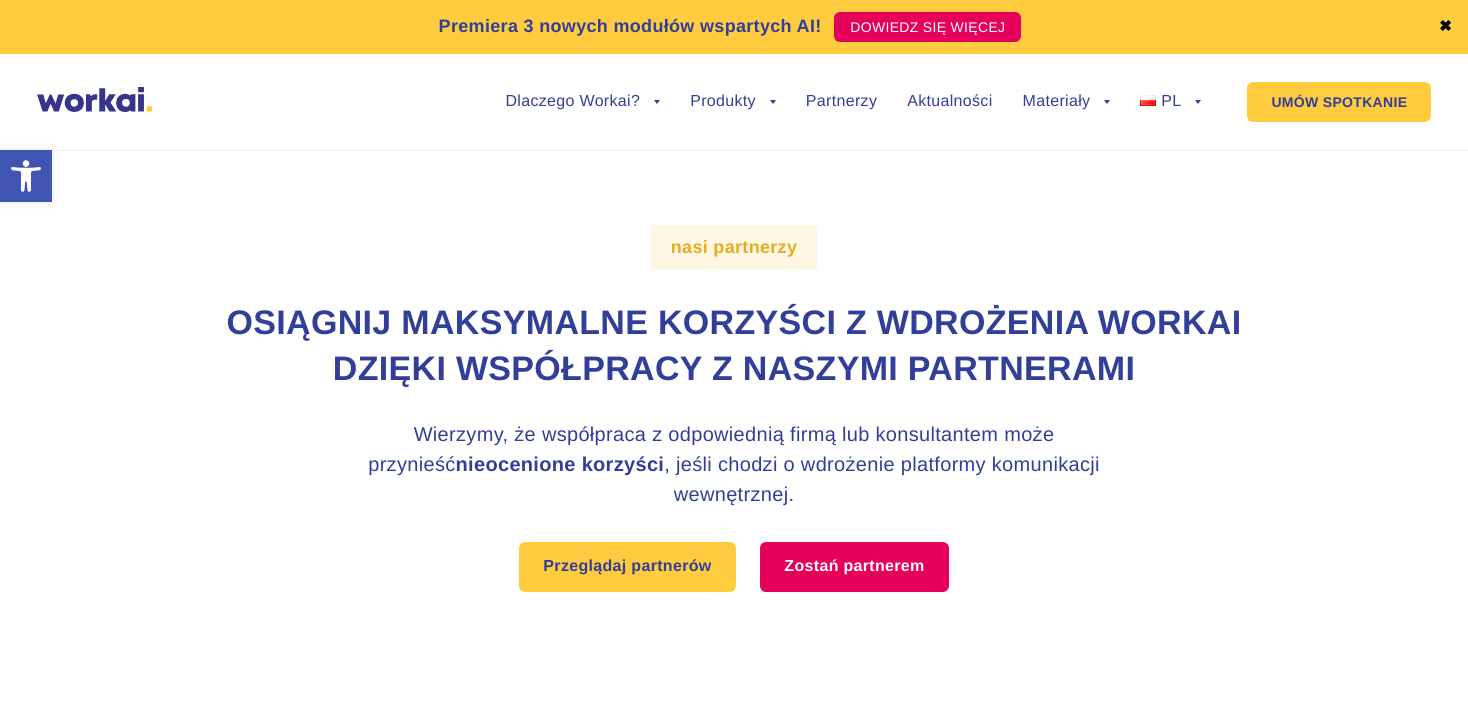 scroll, scrollTop: 0, scrollLeft: 0, axis: both 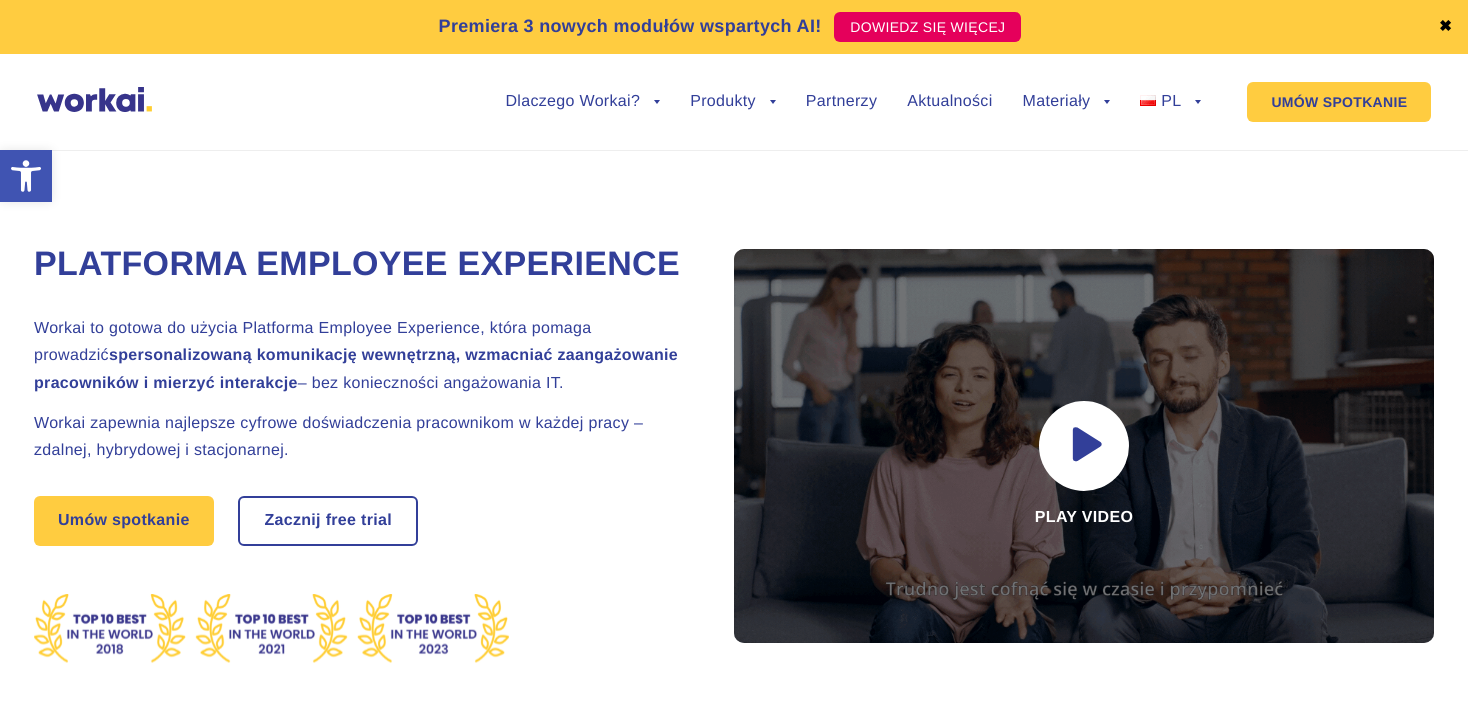 click on "Workai to gotowa do użycia Platforma Employee Experience, która pomaga prowadzić  spersonalizowaną komunikację wewnętrzną, wzmacniać zaangażowanie pracowników i mierzyć interakcje  – bez konieczności angażowania IT." at bounding box center [359, 356] 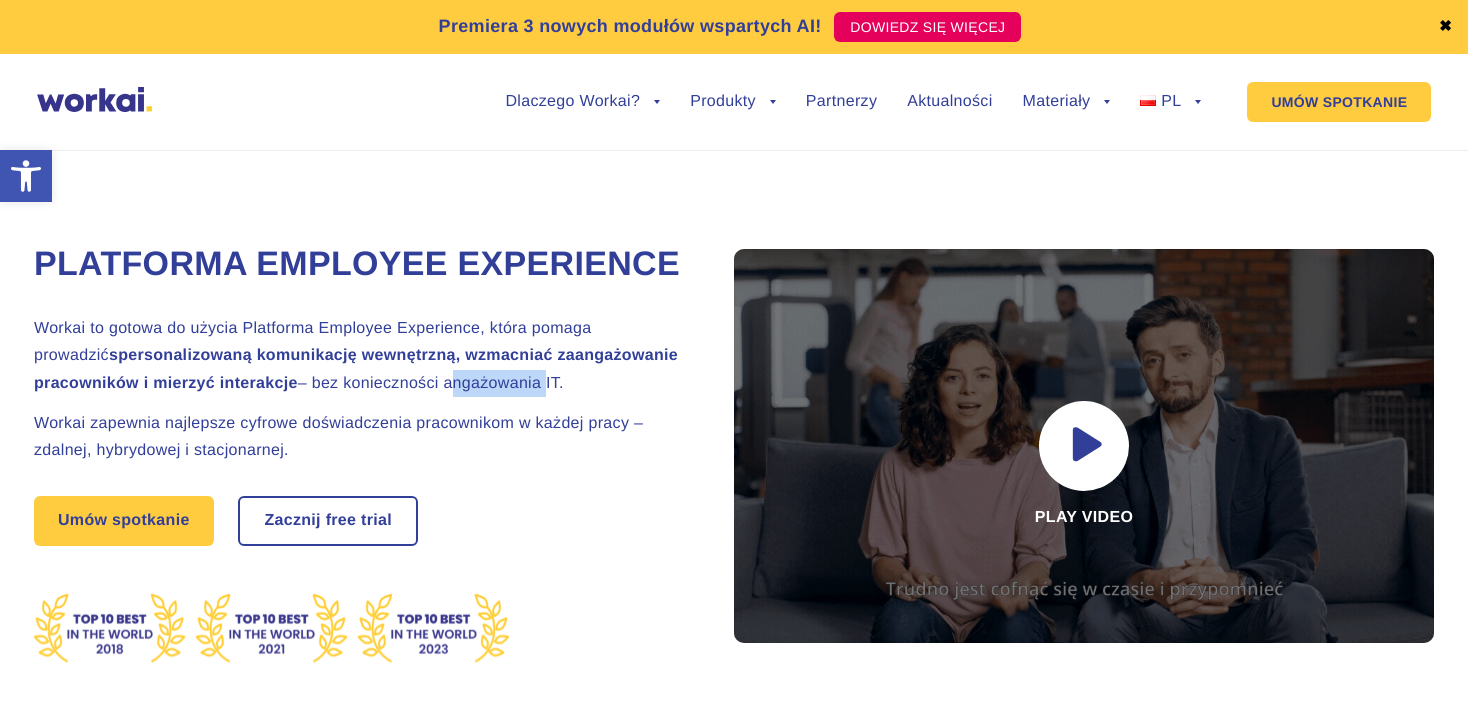 click on "Workai to gotowa do użycia Platforma Employee Experience, która pomaga prowadzić  spersonalizowaną komunikację wewnętrzną, wzmacniać zaangażowanie pracowników i mierzyć interakcje  – bez konieczności angażowania IT." at bounding box center (359, 356) 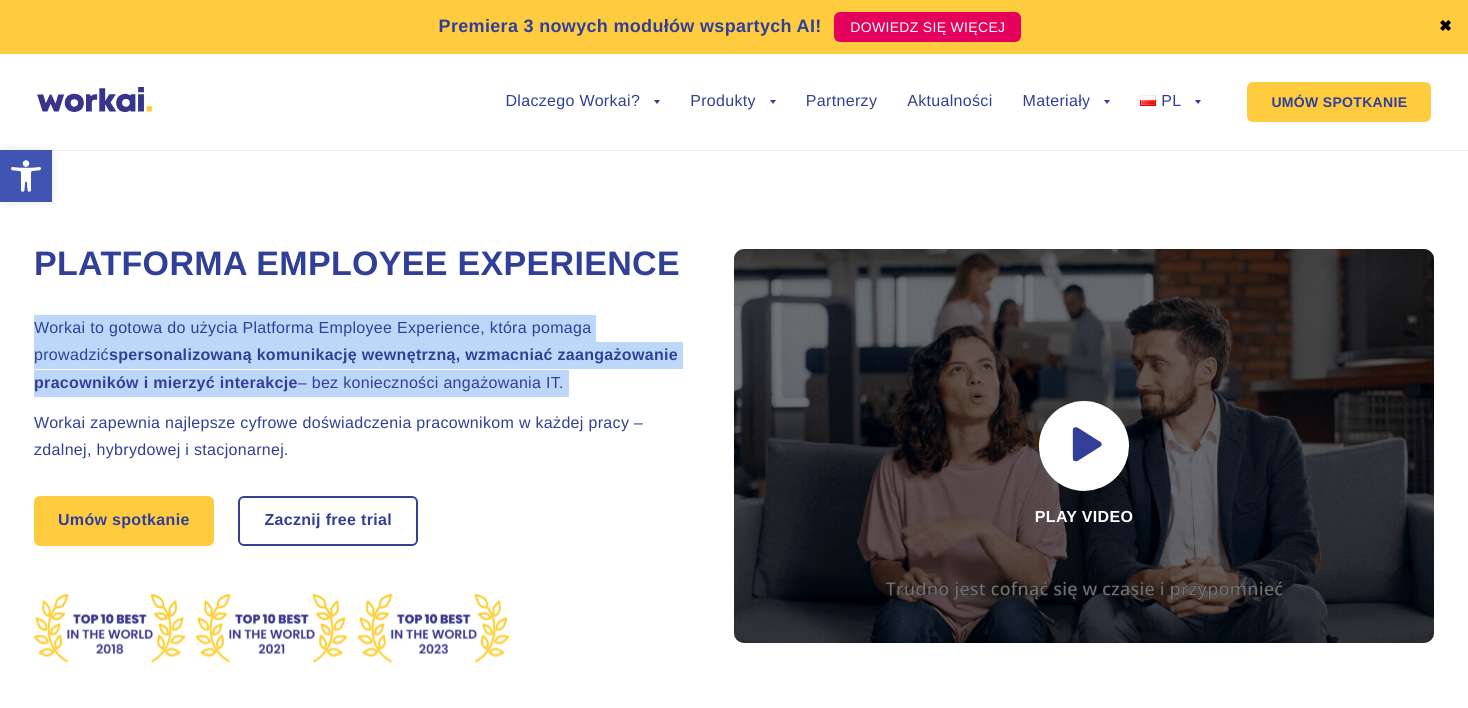 click on "Workai to gotowa do użycia Platforma Employee Experience, która pomaga prowadzić  spersonalizowaną komunikację wewnętrzną, wzmacniać zaangażowanie pracowników i mierzyć interakcje  – bez konieczności angażowania IT." at bounding box center (359, 356) 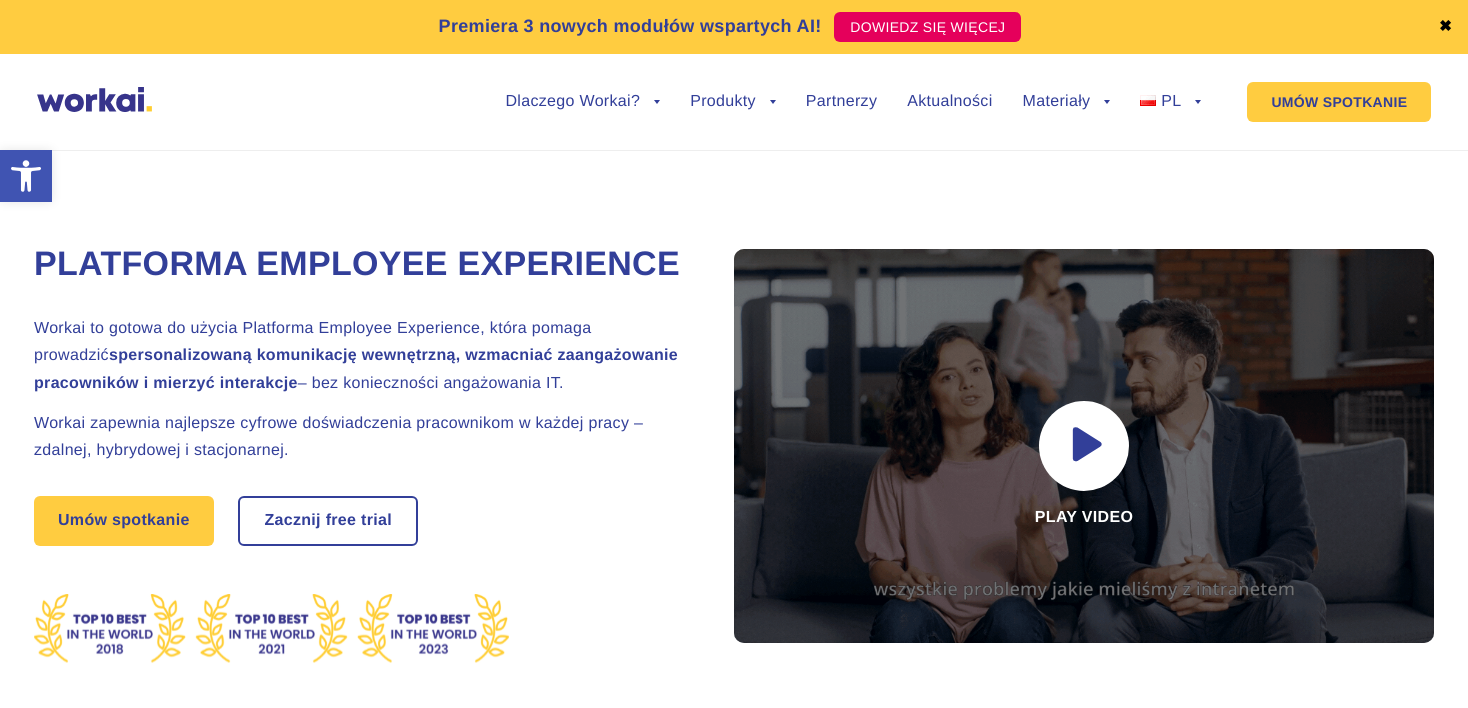 click on "spersonalizowaną komunikację wewnętrzną, wzmacniać zaangażowanie pracowników i mierzyć interakcje" at bounding box center [356, 369] 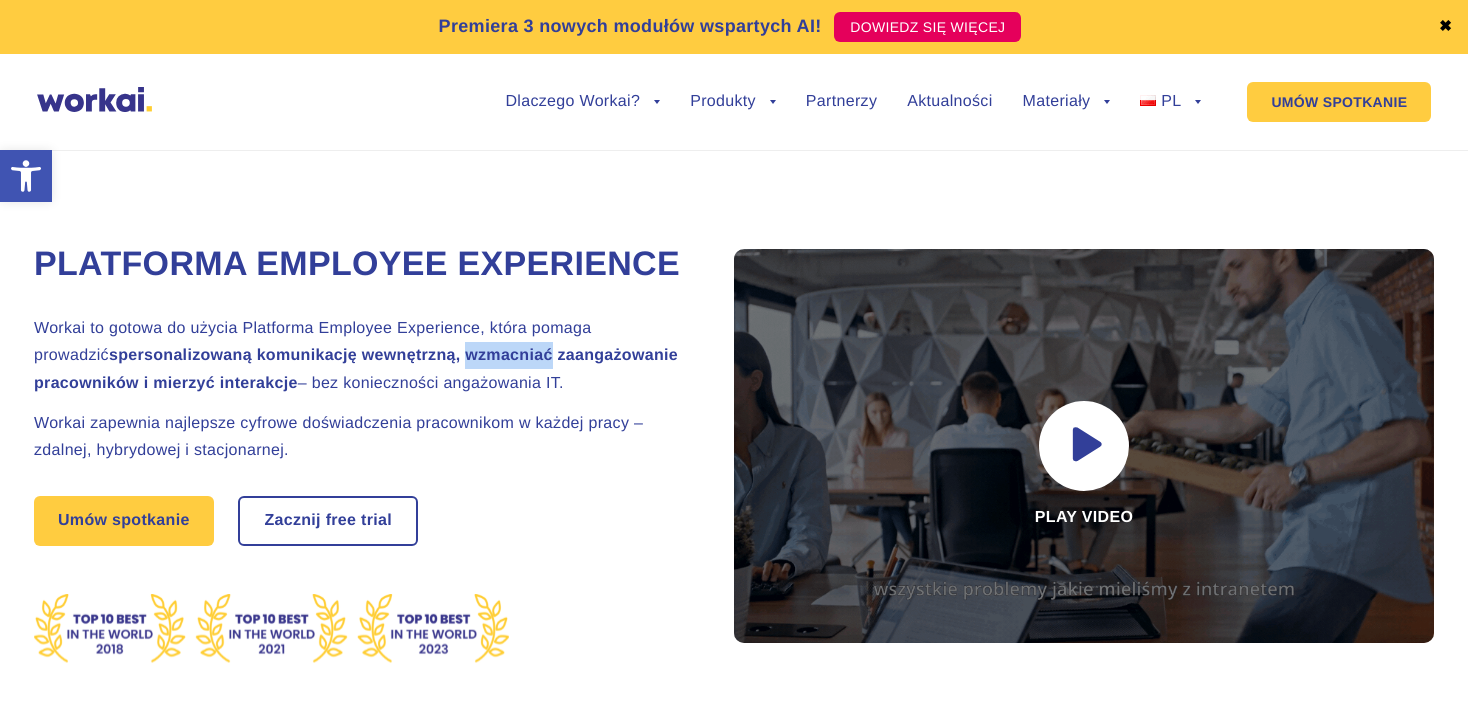 click on "spersonalizowaną komunikację wewnętrzną, wzmacniać zaangażowanie pracowników i mierzyć interakcje" at bounding box center [356, 369] 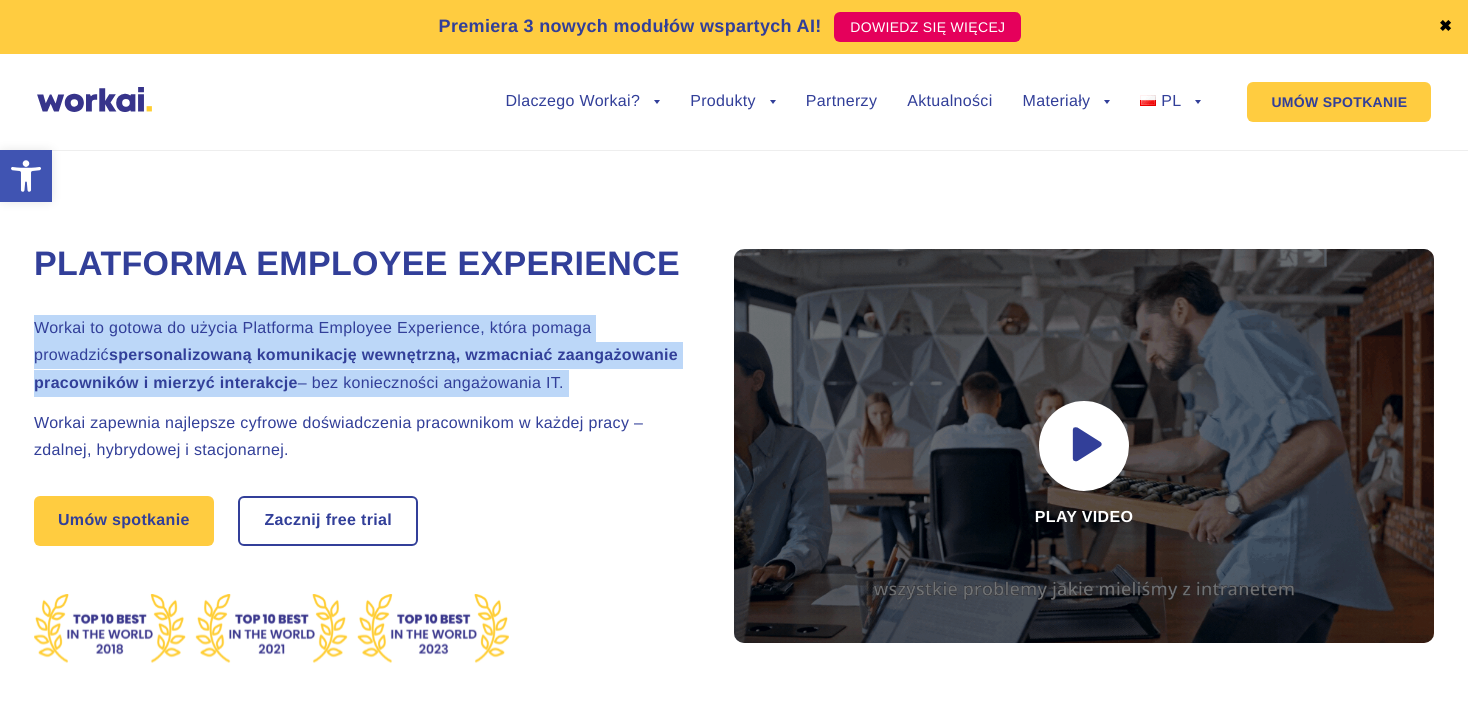 click on "spersonalizowaną komunikację wewnętrzną, wzmacniać zaangażowanie pracowników i mierzyć interakcje" at bounding box center [356, 369] 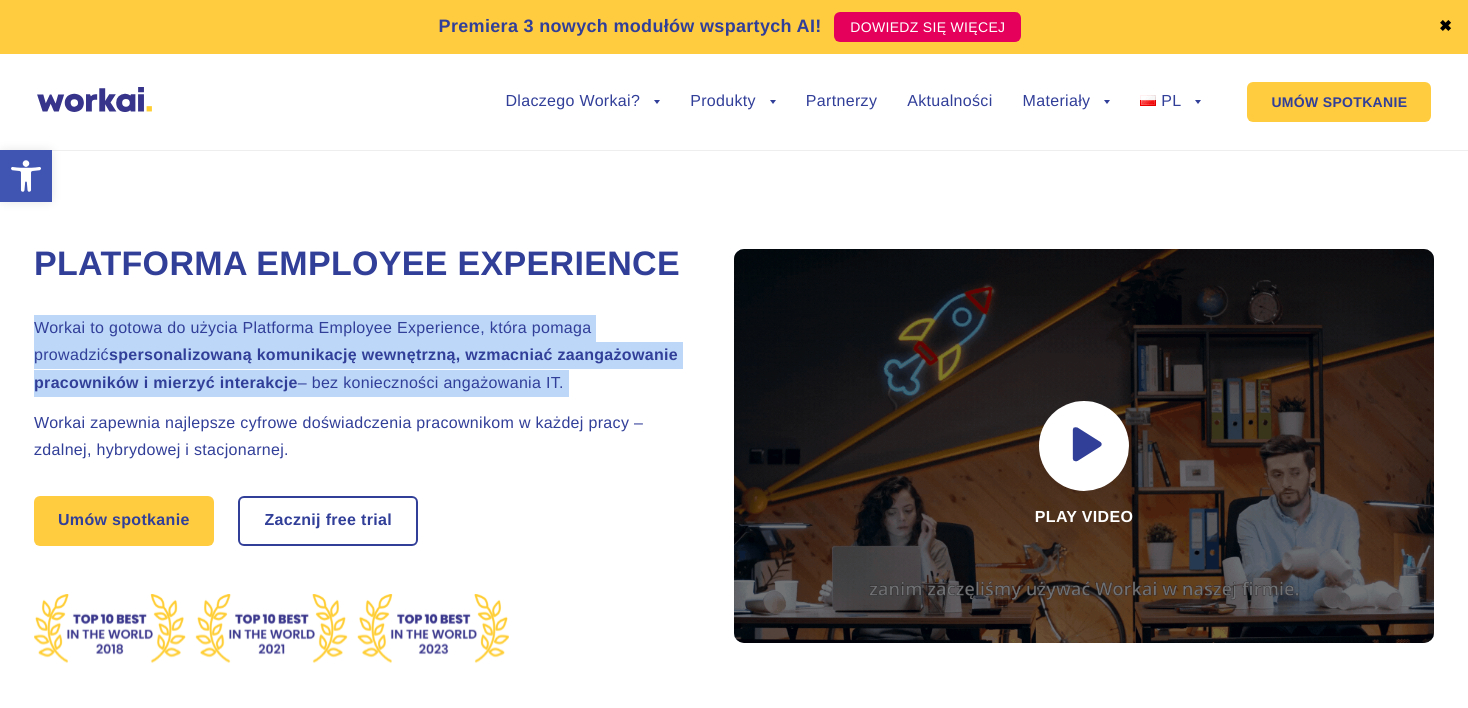 click on "spersonalizowaną komunikację wewnętrzną, wzmacniać zaangażowanie pracowników i mierzyć interakcje" at bounding box center [356, 369] 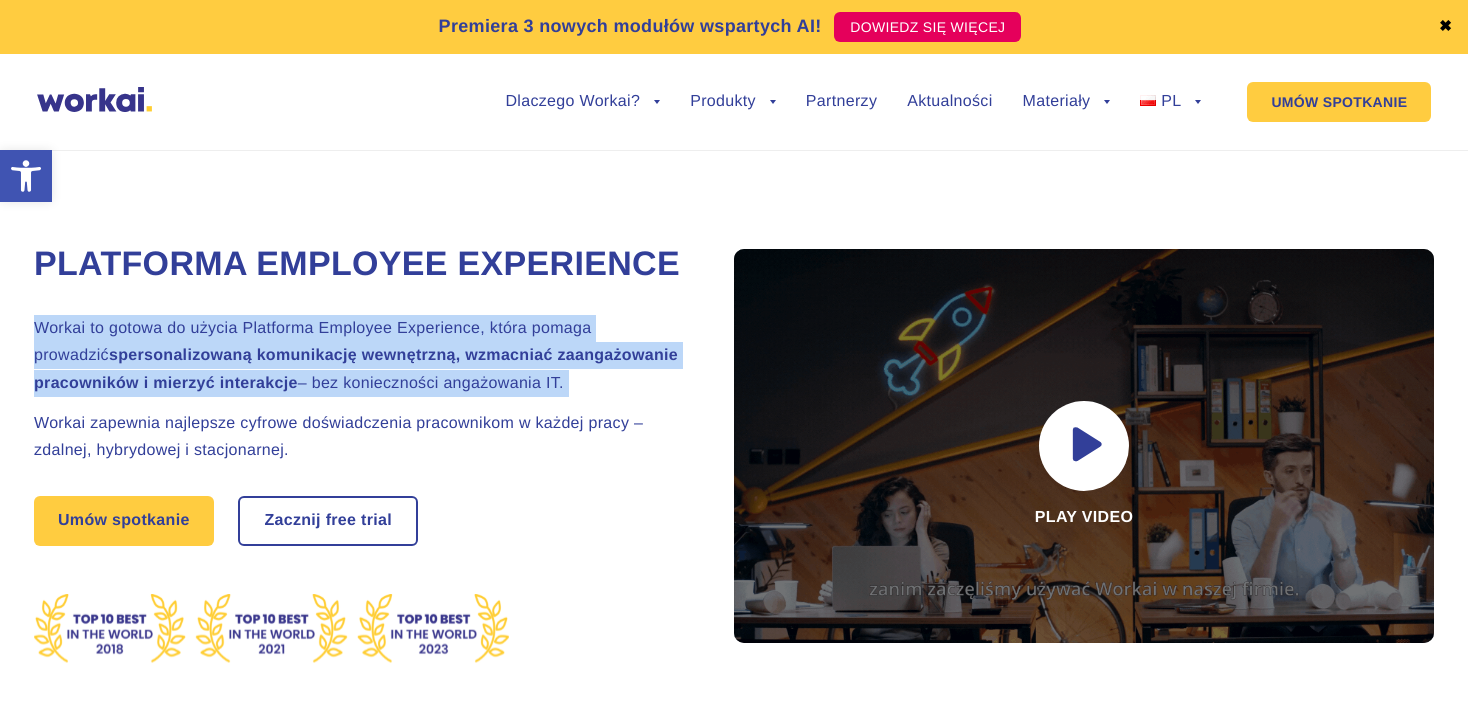 click on "spersonalizowaną komunikację wewnętrzną, wzmacniać zaangażowanie pracowników i mierzyć interakcje" at bounding box center [356, 369] 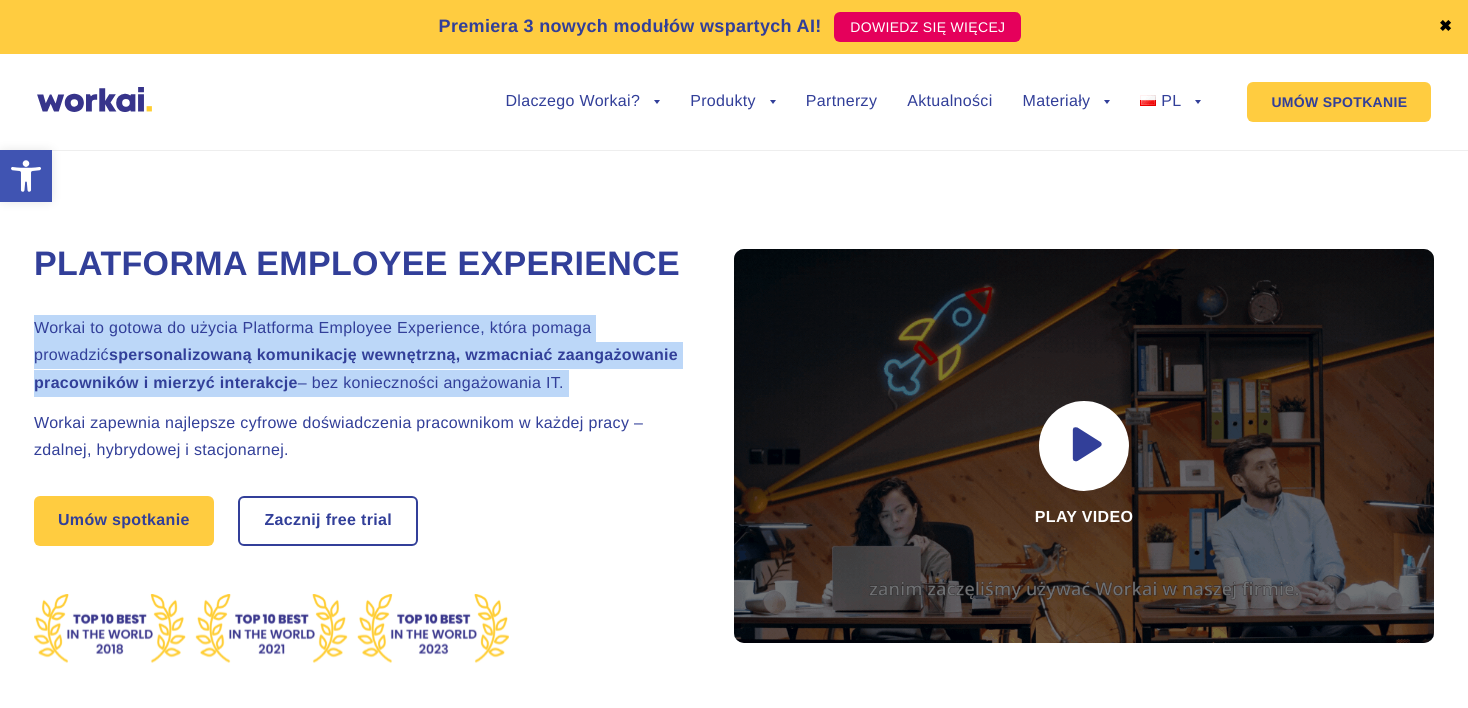 click on "spersonalizowaną komunikację wewnętrzną, wzmacniać zaangażowanie pracowników i mierzyć interakcje" at bounding box center [356, 369] 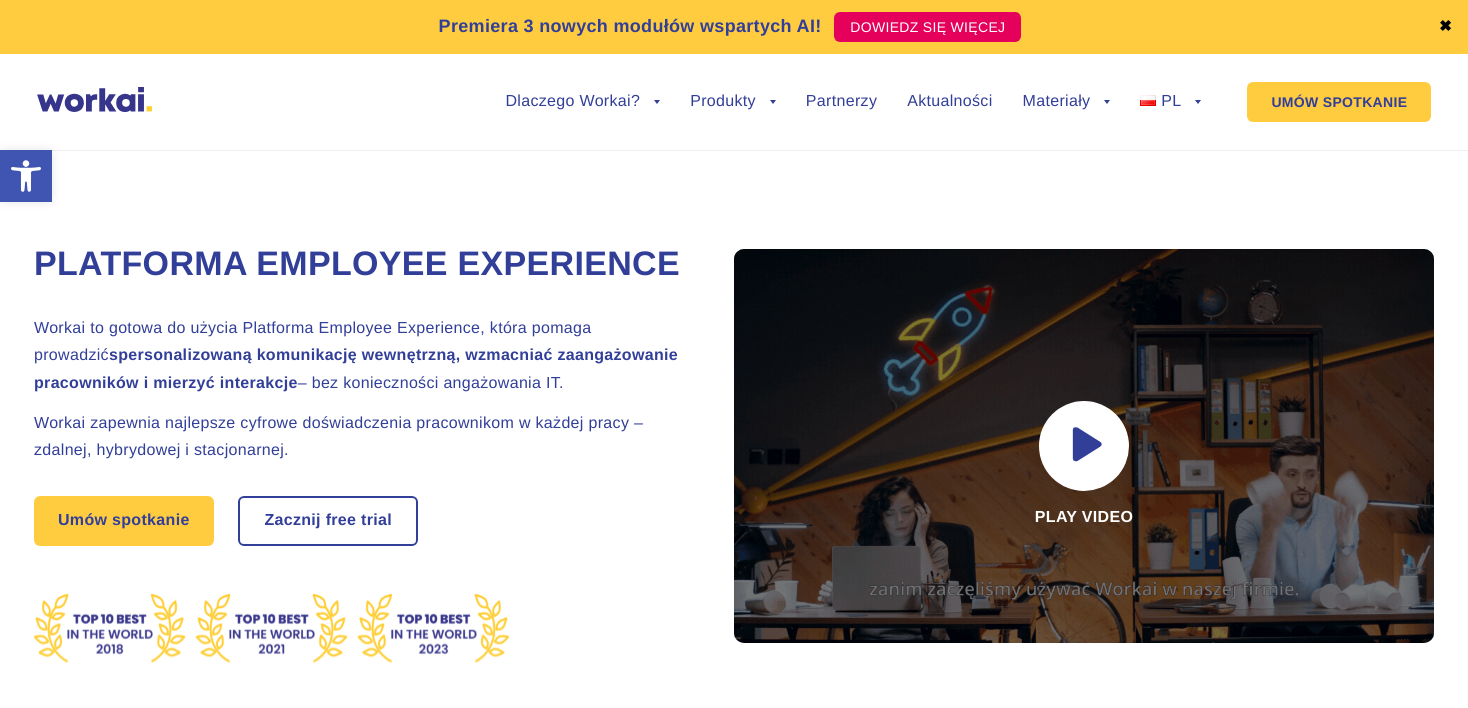 click on "Platforma Employee Experience
Workai to gotowa do użycia Platforma Employee Experience, która pomaga prowadzić  spersonalizowaną komunikację wewnętrzną, wzmacniać zaangażowanie pracowników i mierzyć interakcje  – bez konieczności angażowania IT.
Workai zapewnia najlepsze cyfrowe doświadczenia pracownikom w każdej pracy – zdalnej, hybrydowej i stacjonarnej.
Umów spotkanie
Zacznij free trial" at bounding box center [359, 504] 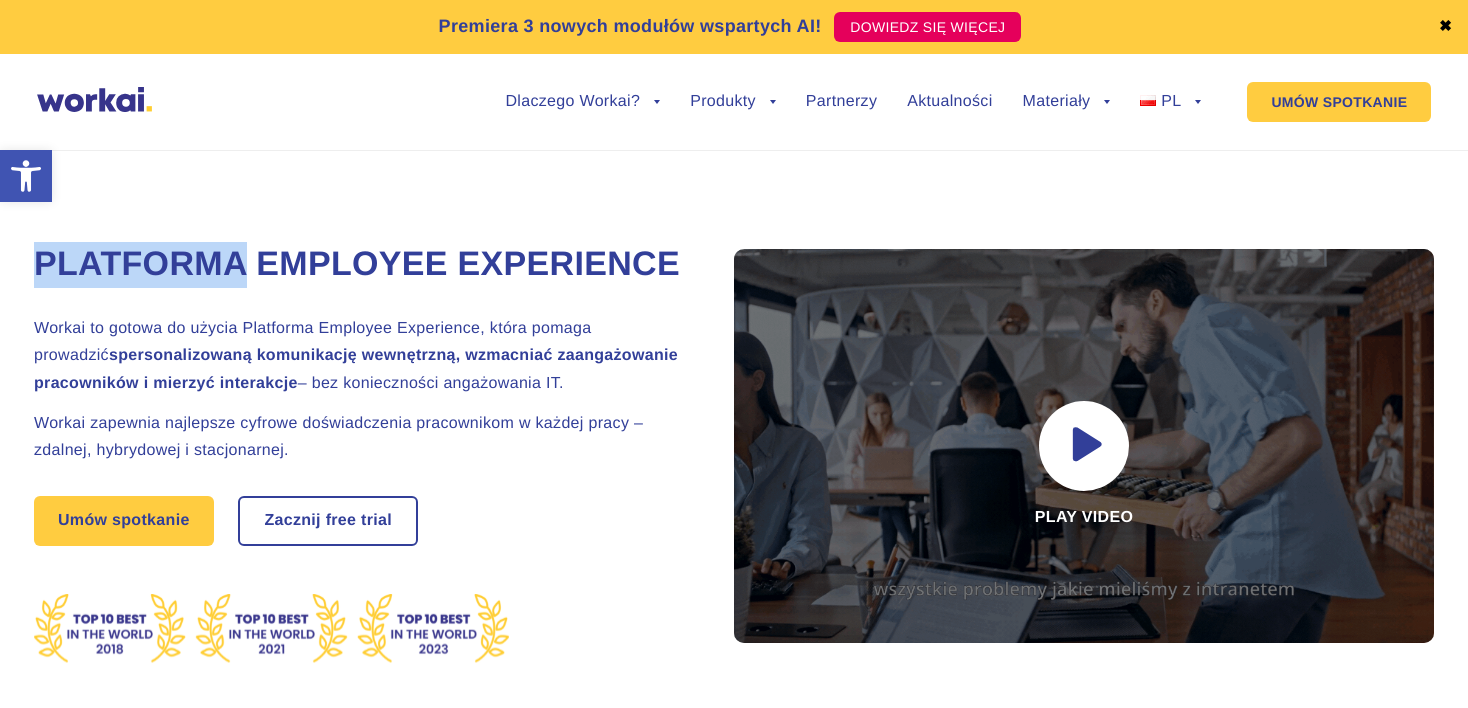 click on "Platforma Employee Experience
Workai to gotowa do użycia Platforma Employee Experience, która pomaga prowadzić  spersonalizowaną komunikację wewnętrzną, wzmacniać zaangażowanie pracowników i mierzyć interakcje  – bez konieczności angażowania IT.
Workai zapewnia najlepsze cyfrowe doświadczenia pracownikom w każdej pracy – zdalnej, hybrydowej i stacjonarnej.
Umów spotkanie
Zacznij free trial" at bounding box center [359, 504] 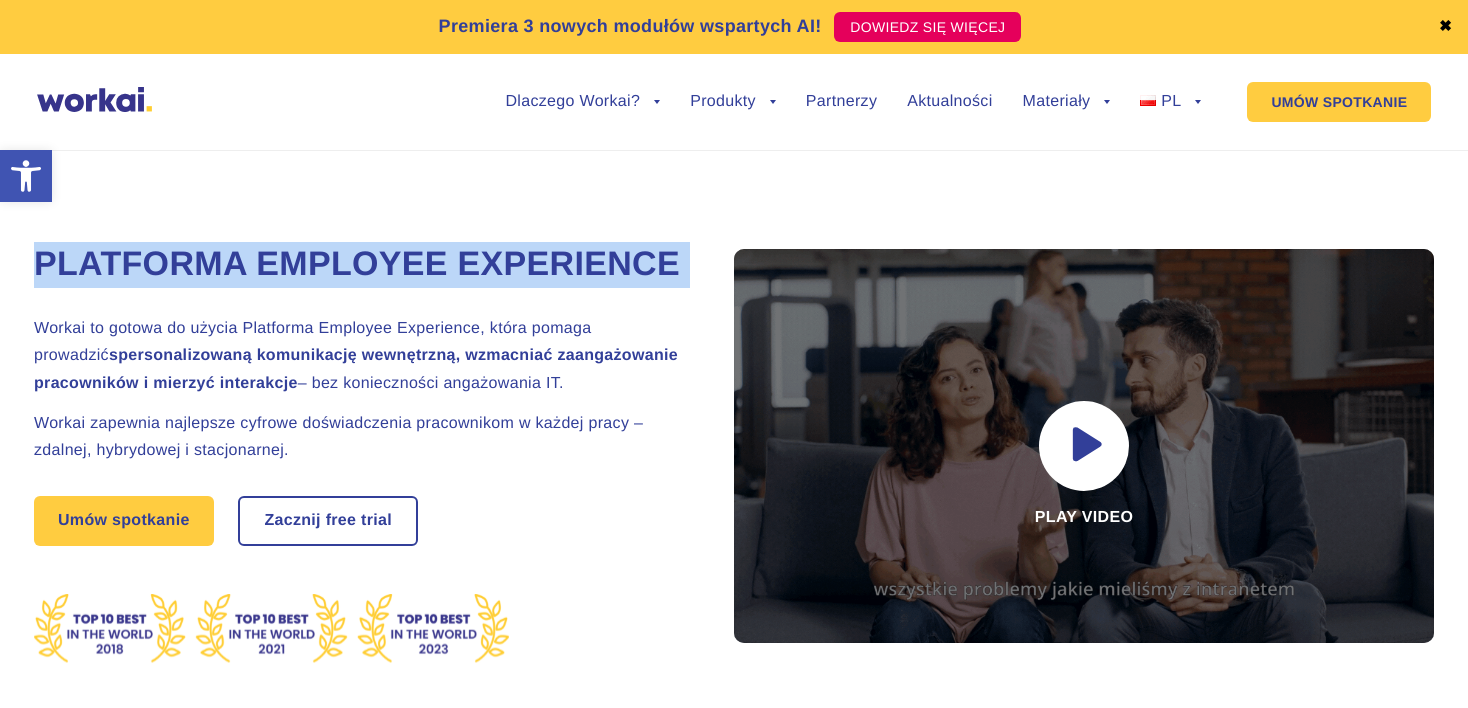 click on "Platforma Employee Experience
Workai to gotowa do użycia Platforma Employee Experience, która pomaga prowadzić  spersonalizowaną komunikację wewnętrzną, wzmacniać zaangażowanie pracowników i mierzyć interakcje  – bez konieczności angażowania IT.
Workai zapewnia najlepsze cyfrowe doświadczenia pracownikom w każdej pracy – zdalnej, hybrydowej i stacjonarnej.
Umów spotkanie
Zacznij free trial" at bounding box center (359, 504) 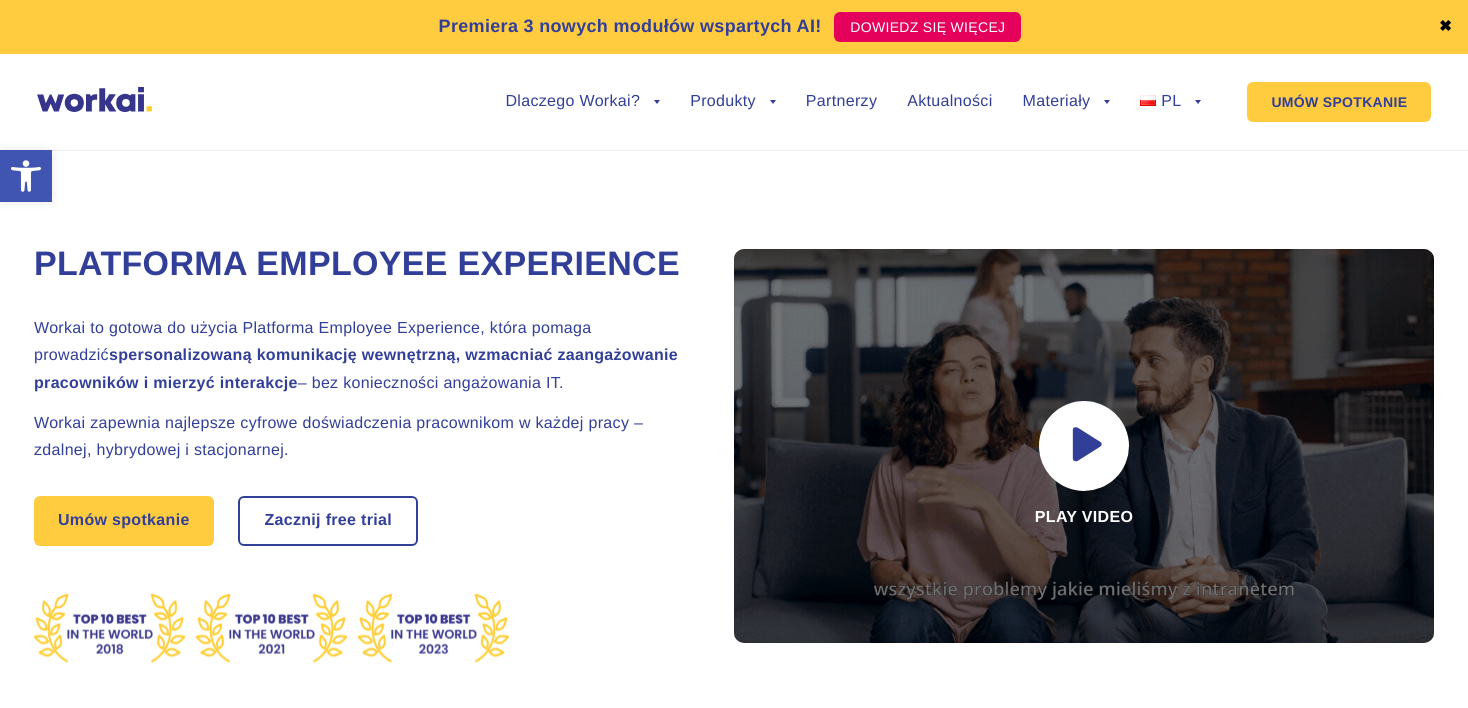 click on "Workai to gotowa do użycia Platforma Employee Experience, która pomaga prowadzić  spersonalizowaną komunikację wewnętrzną, wzmacniać zaangażowanie pracowników i mierzyć interakcje  – bez konieczności angażowania IT." at bounding box center [359, 356] 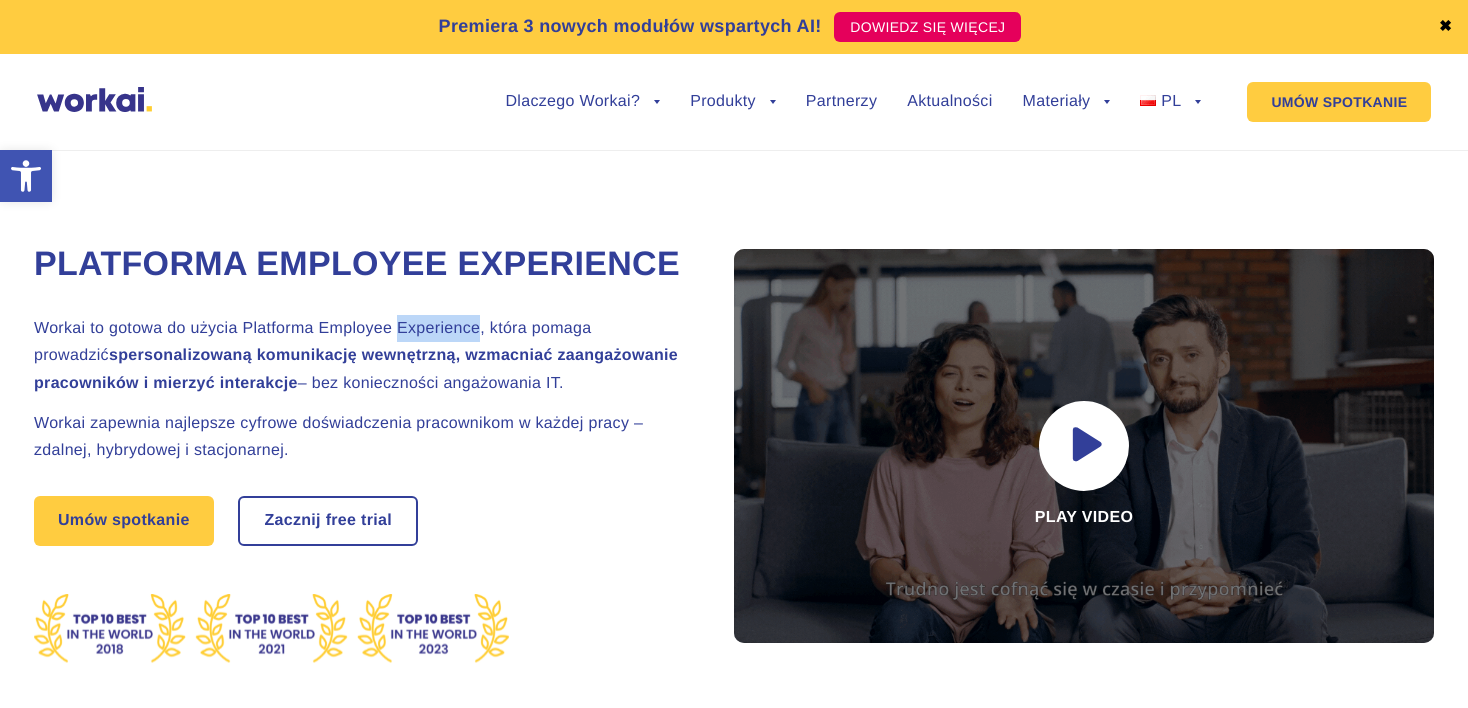 click on "Workai to gotowa do użycia Platforma Employee Experience, która pomaga prowadzić  spersonalizowaną komunikację wewnętrzną, wzmacniać zaangażowanie pracowników i mierzyć interakcje  – bez konieczności angażowania IT." at bounding box center (359, 356) 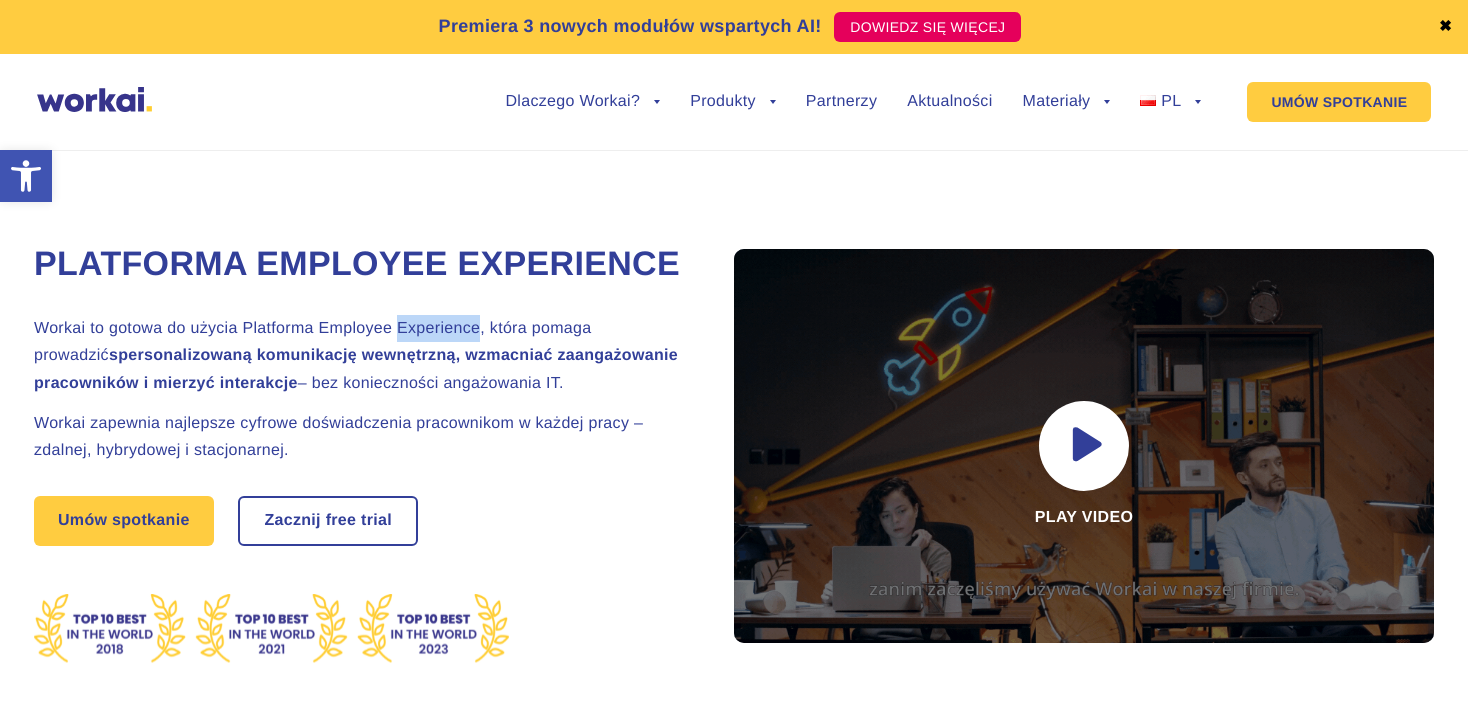 click on "Workai to gotowa do użycia Platforma Employee Experience, która pomaga prowadzić  spersonalizowaną komunikację wewnętrzną, wzmacniać zaangażowanie pracowników i mierzyć interakcje  – bez konieczności angażowania IT." at bounding box center [359, 356] 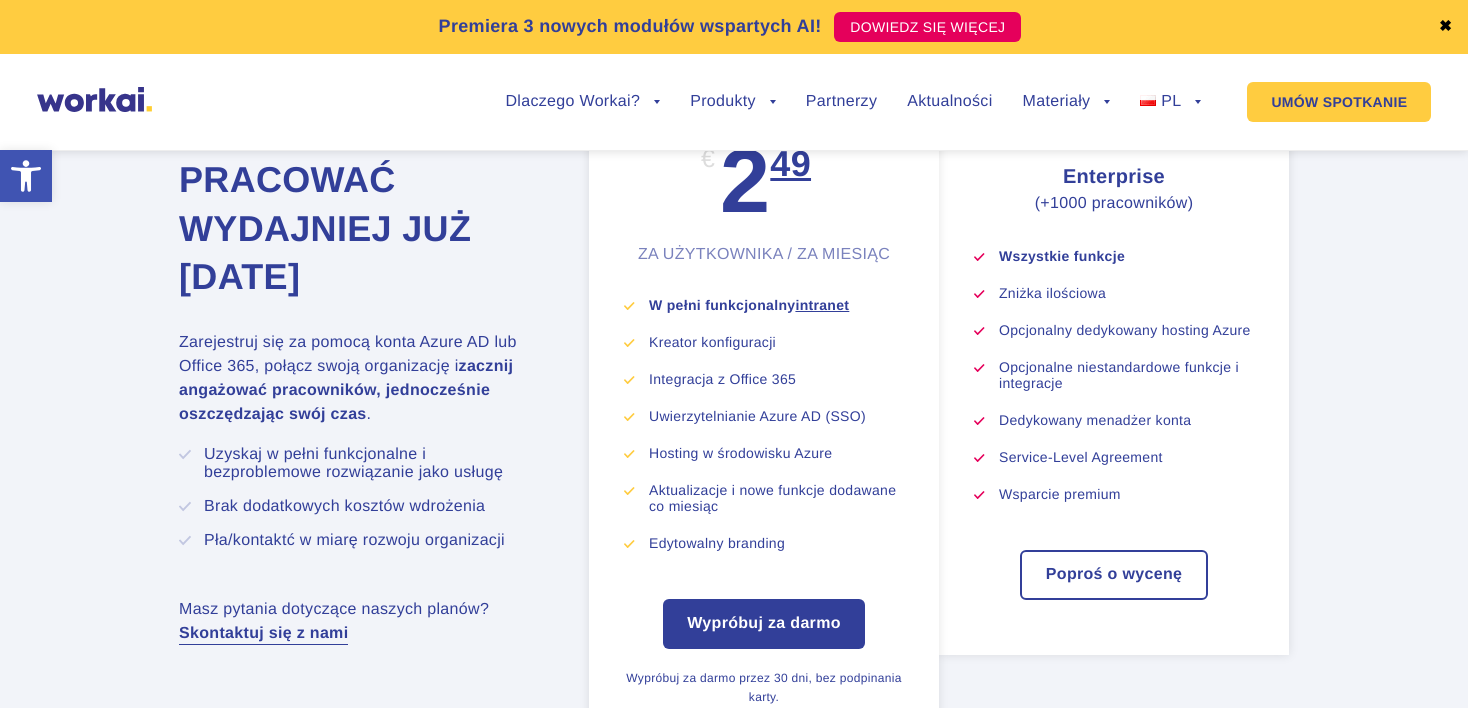 scroll, scrollTop: 11018, scrollLeft: 0, axis: vertical 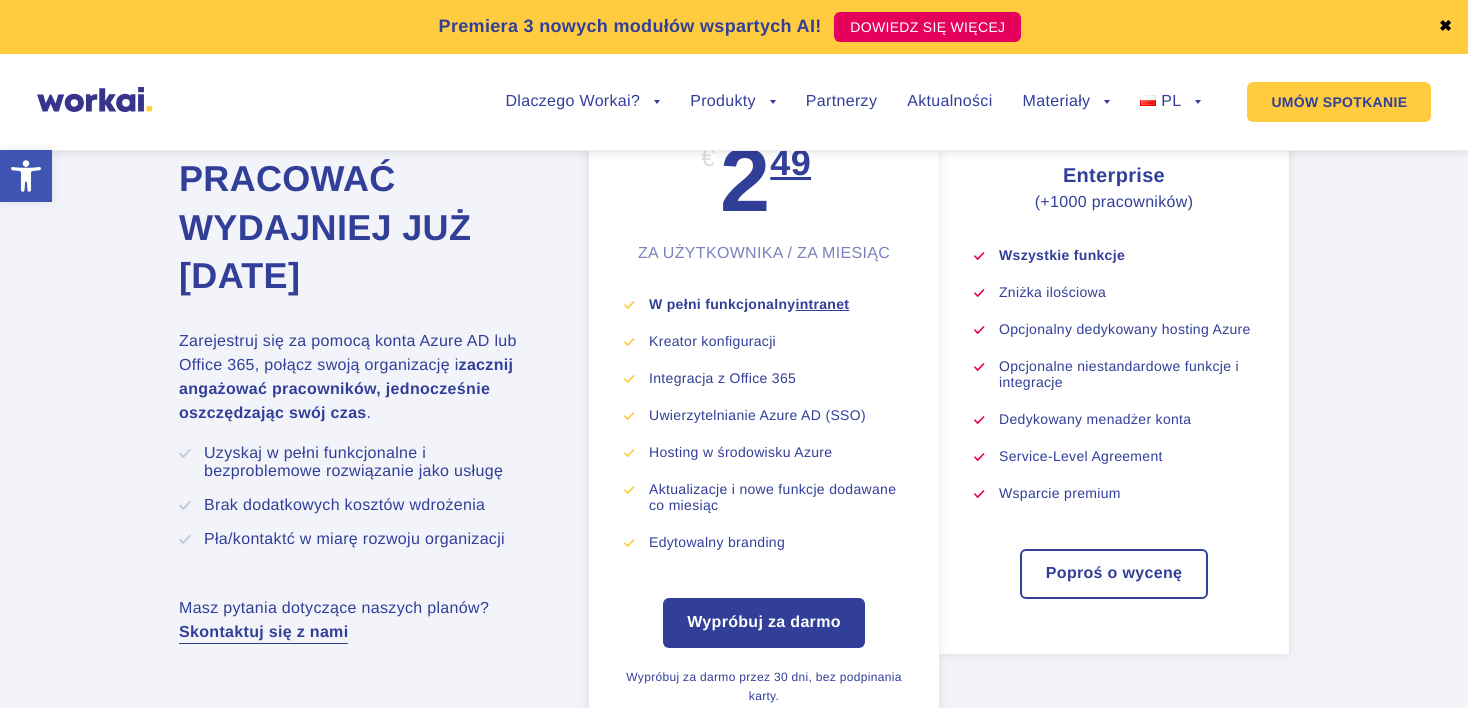 click on "W pełni funkcjonalny  intranet" at bounding box center (749, 304) 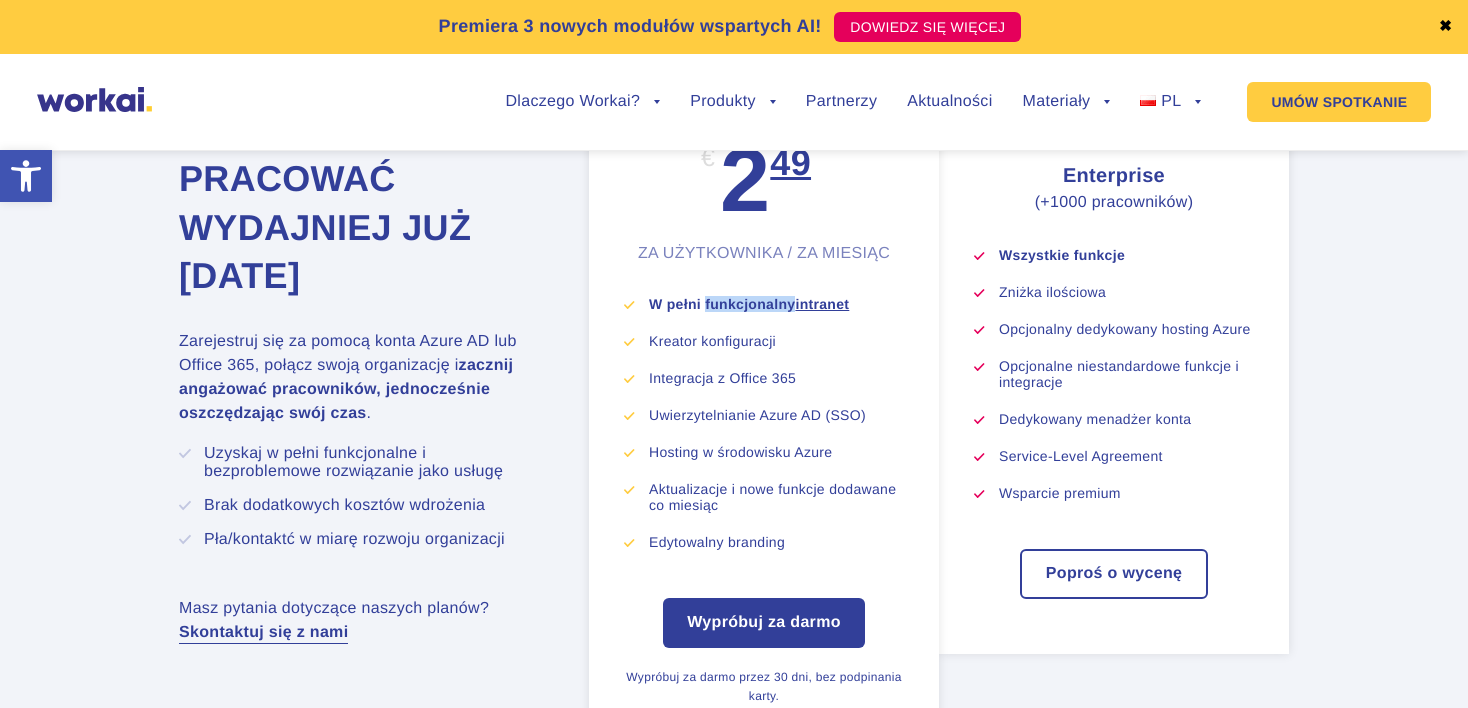 click on "W pełni funkcjonalny  intranet" at bounding box center [749, 304] 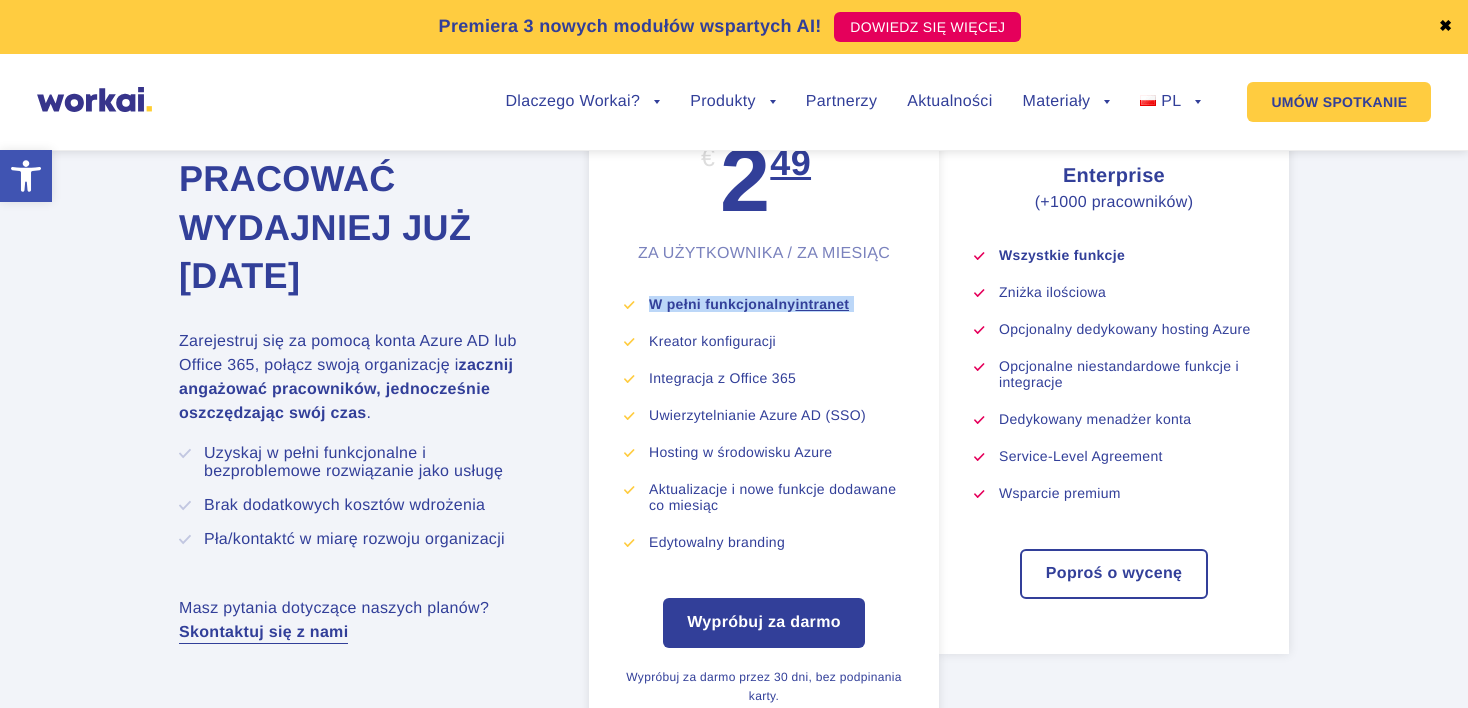 click on "W pełni funkcjonalny  intranet" at bounding box center (749, 304) 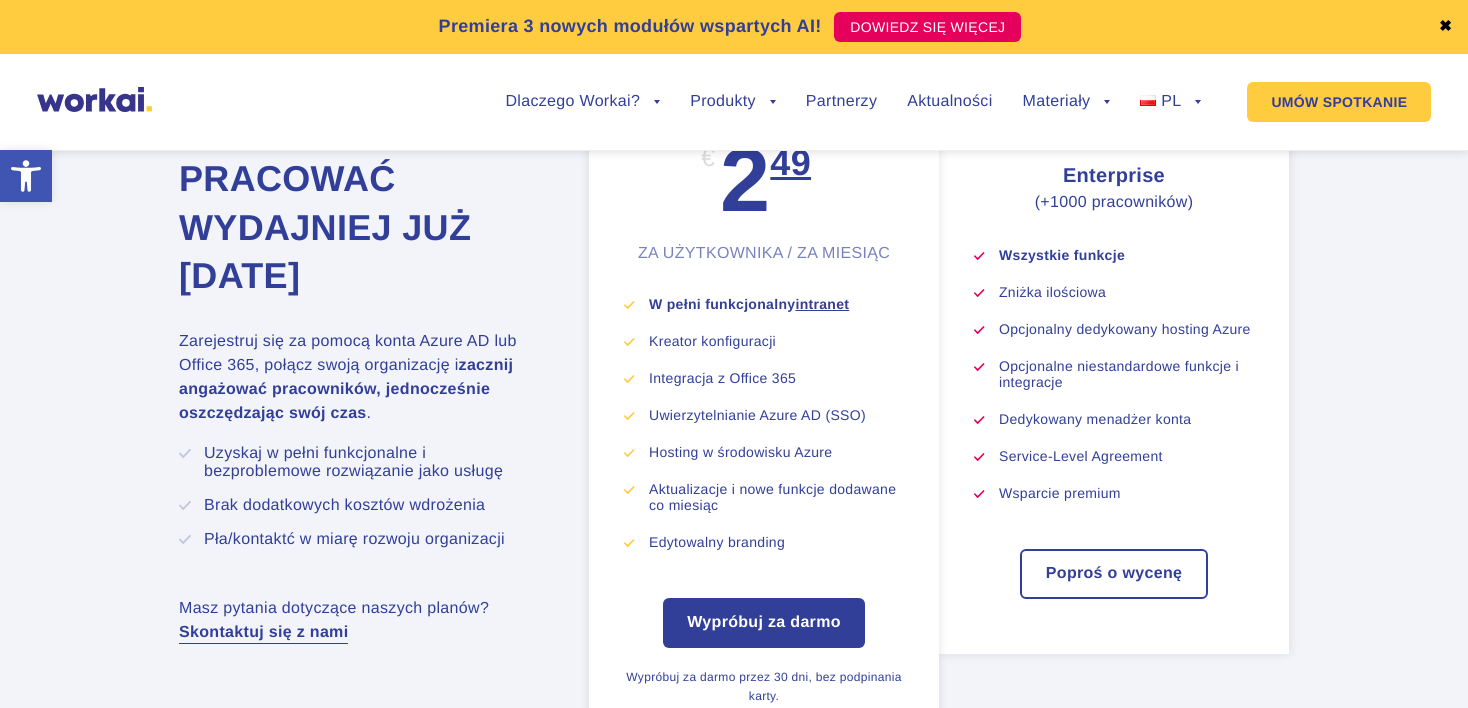 click on "Kreator konfiguracji" at bounding box center (776, 341) 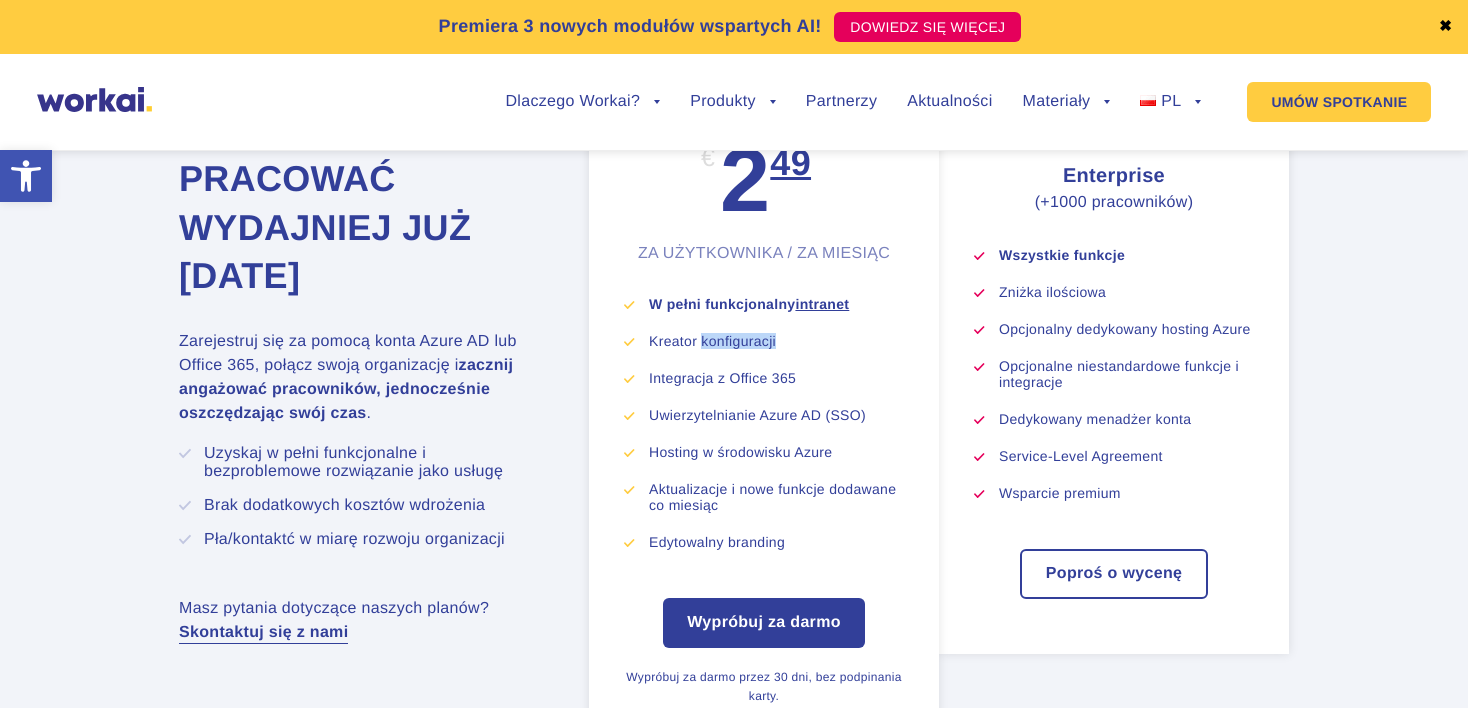 click on "Kreator konfiguracji" at bounding box center (776, 341) 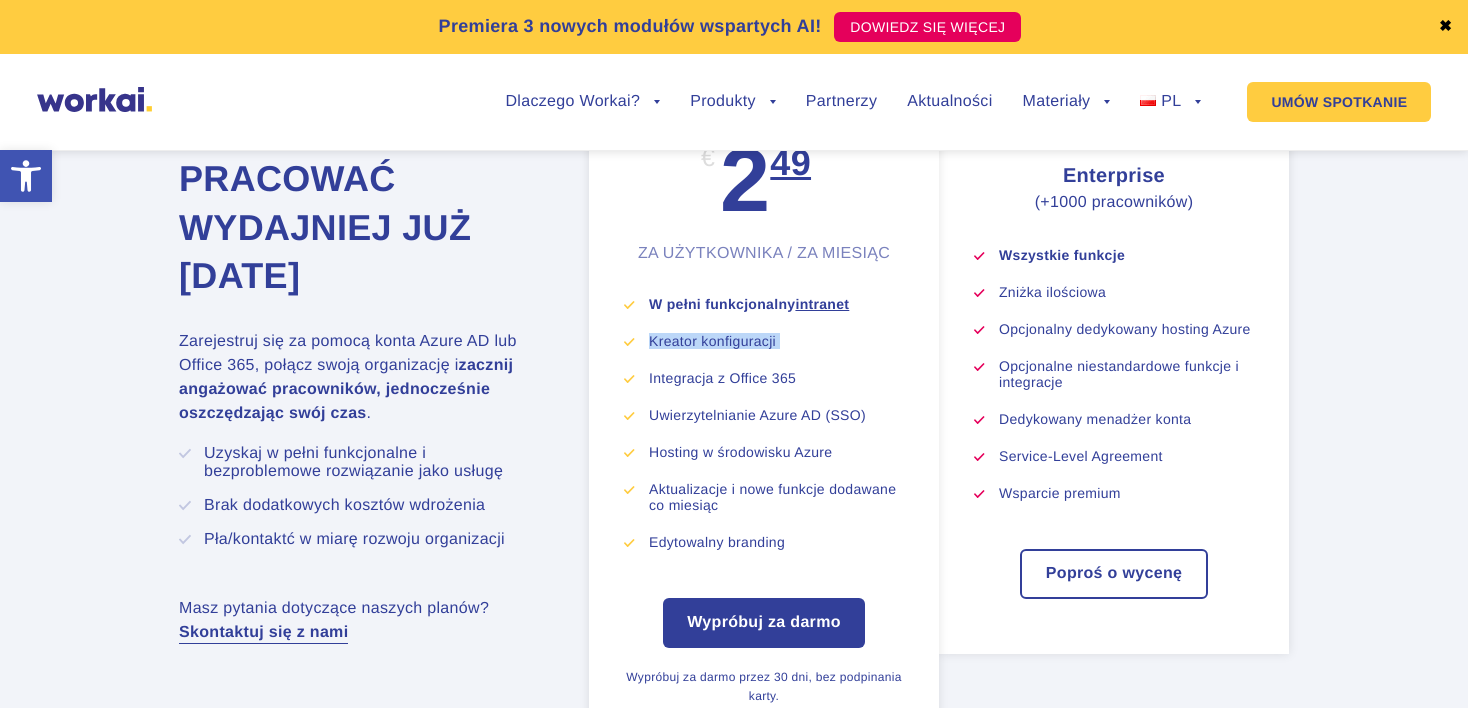click on "Kreator konfiguracji" at bounding box center [776, 341] 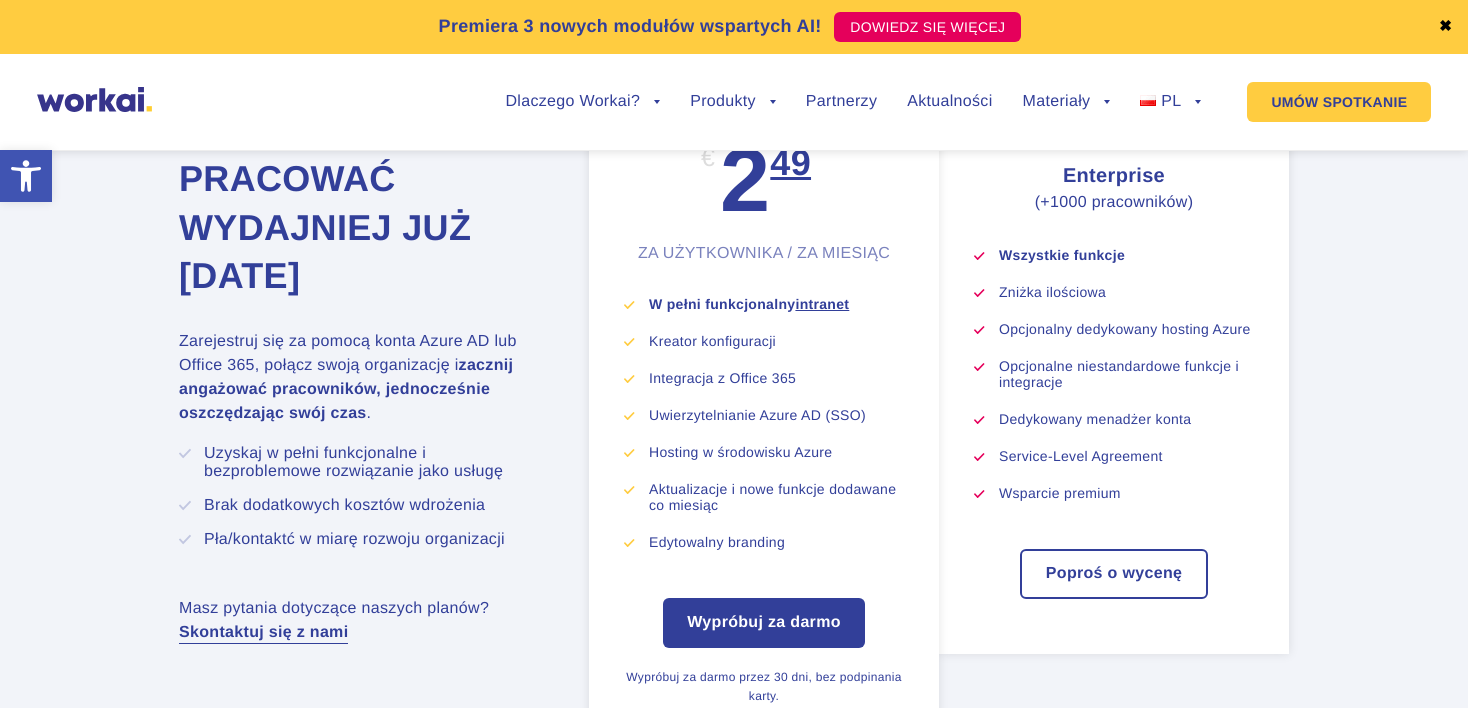 click on "W pełni funkcjonalny  intranet
Kreator konfiguracji
Integracja z Office 365
Uwierzytelnianie Azure AD (SSO)
Hosting w środowisku Azure
Aktualizacje i nowe funkcje dodawane co miesiąc
Edytowalny branding" at bounding box center [764, 423] 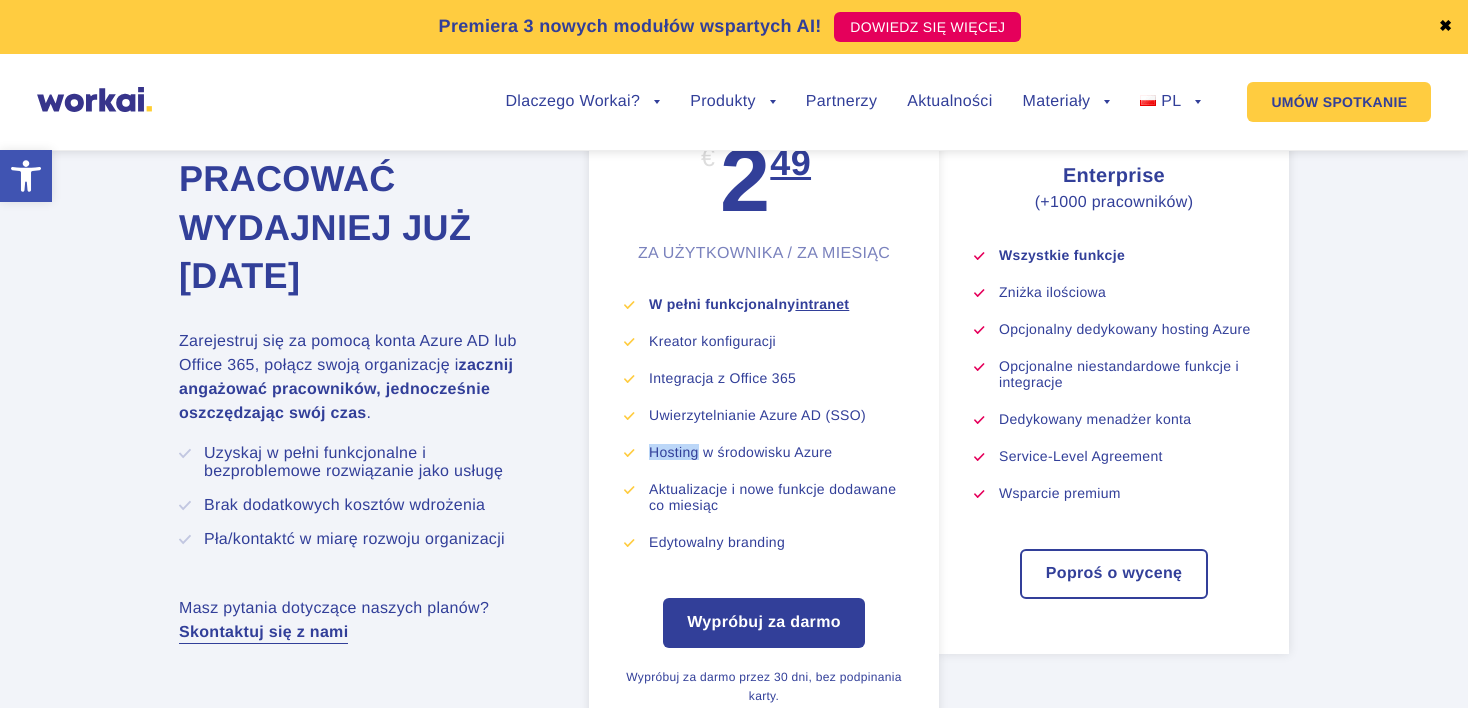 click on "W pełni funkcjonalny  intranet
Kreator konfiguracji
Integracja z Office 365
Uwierzytelnianie Azure AD (SSO)
Hosting w środowisku Azure
Aktualizacje i nowe funkcje dodawane co miesiąc
Edytowalny branding" at bounding box center [764, 423] 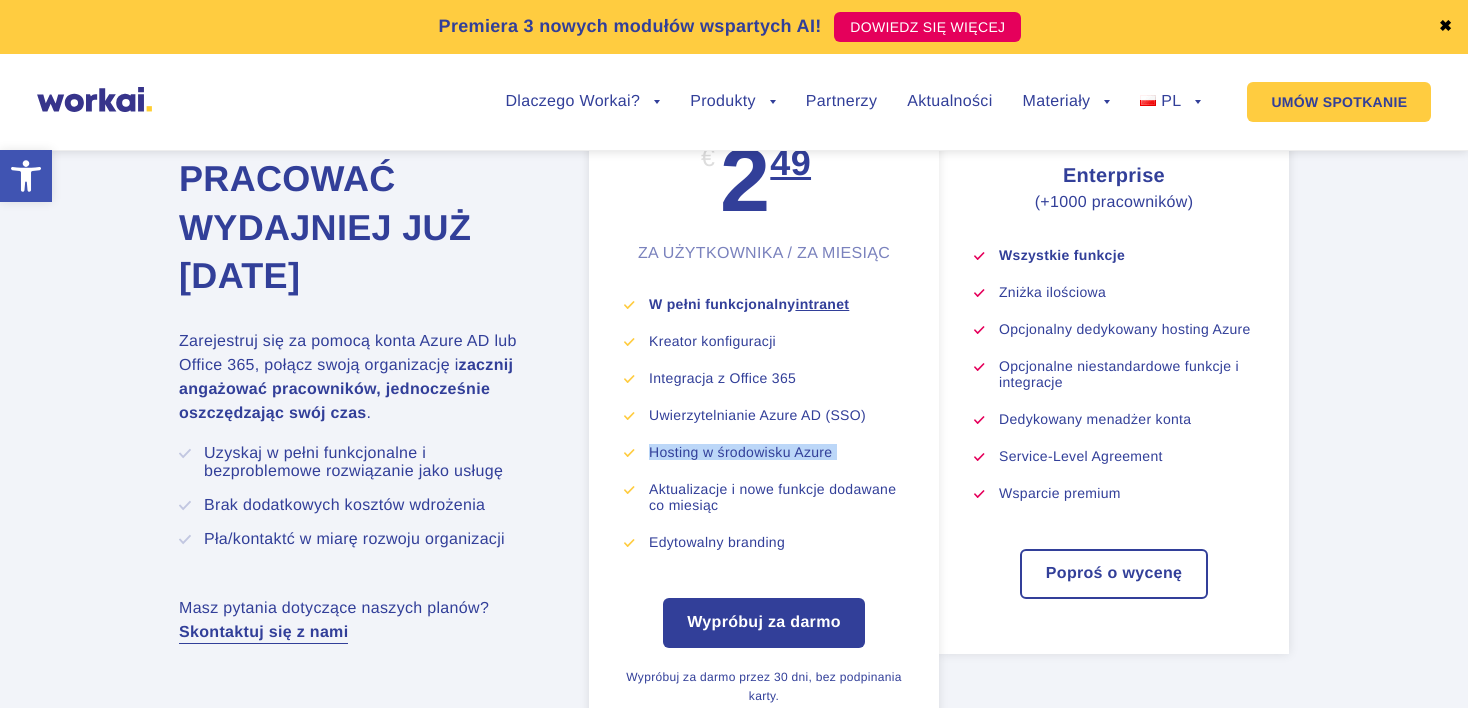 click on "W pełni funkcjonalny  intranet
Kreator konfiguracji
Integracja z Office 365
Uwierzytelnianie Azure AD (SSO)
Hosting w środowisku Azure
Aktualizacje i nowe funkcje dodawane co miesiąc
Edytowalny branding" at bounding box center (764, 423) 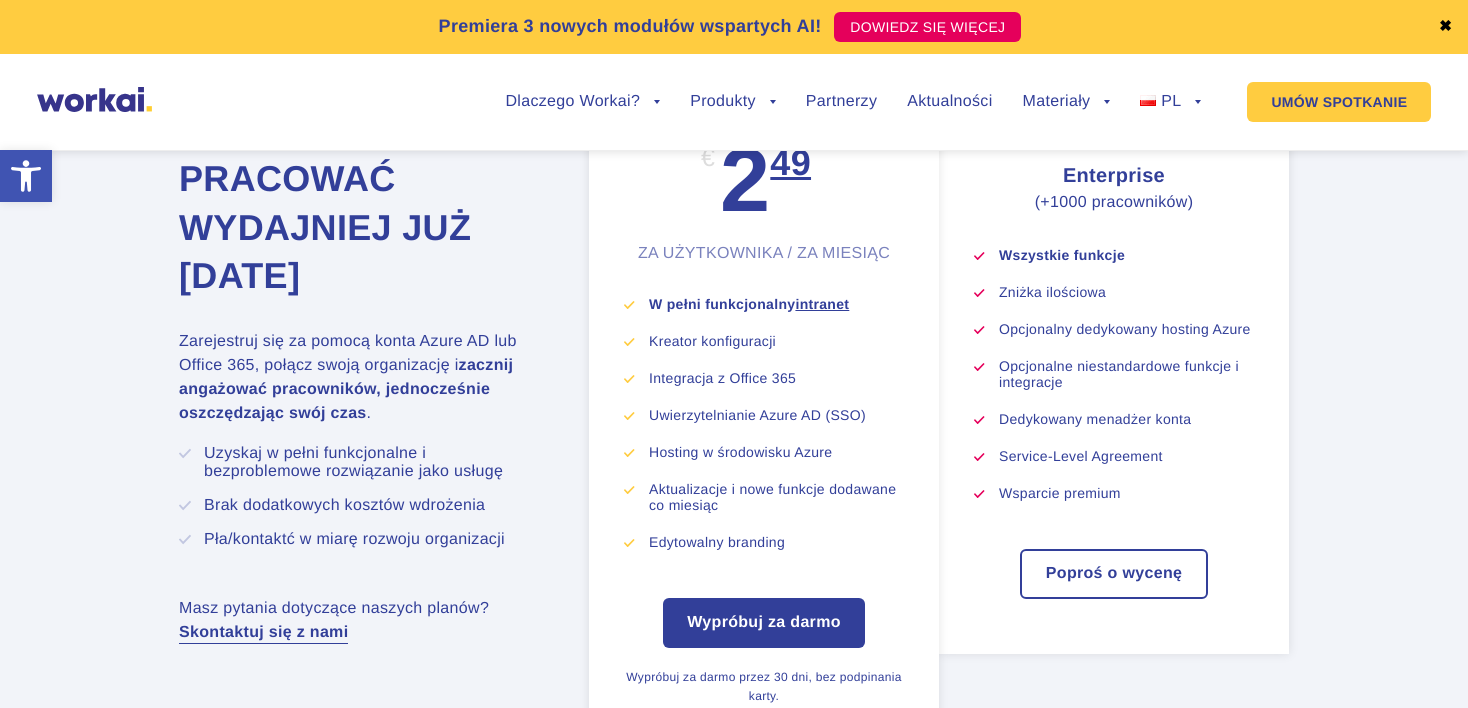 click on "Opcjonalny dedykowany hosting Azure" at bounding box center [1126, 329] 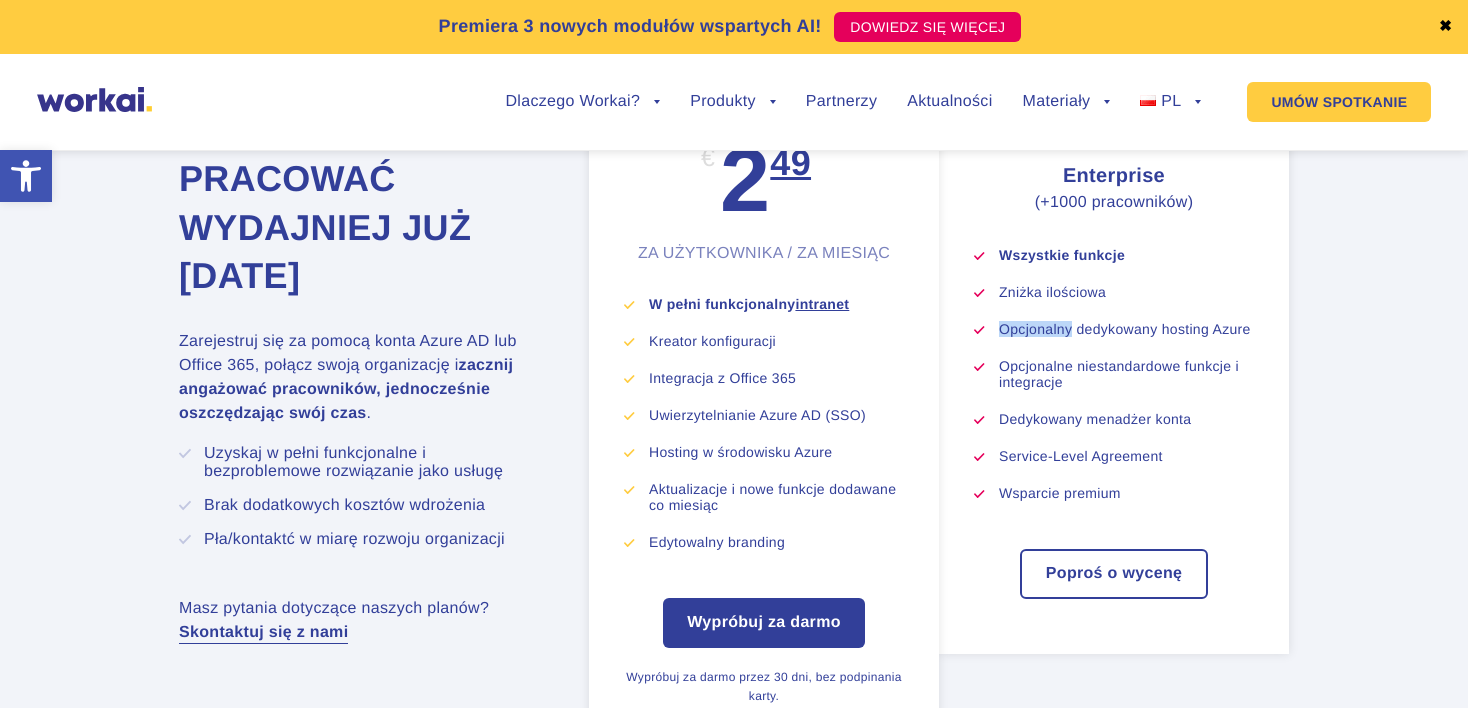 click on "Opcjonalny dedykowany hosting Azure" at bounding box center [1126, 329] 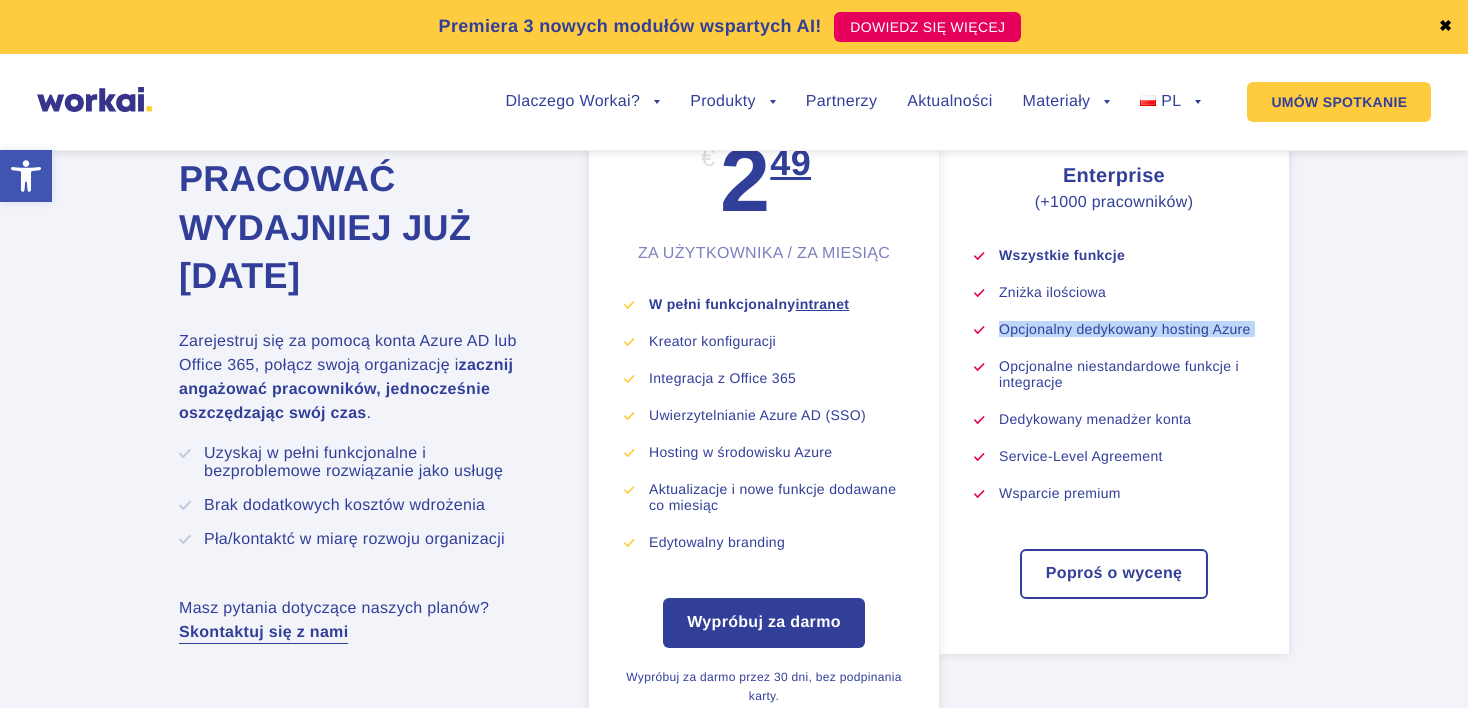 click on "Opcjonalny dedykowany hosting Azure" at bounding box center [1126, 329] 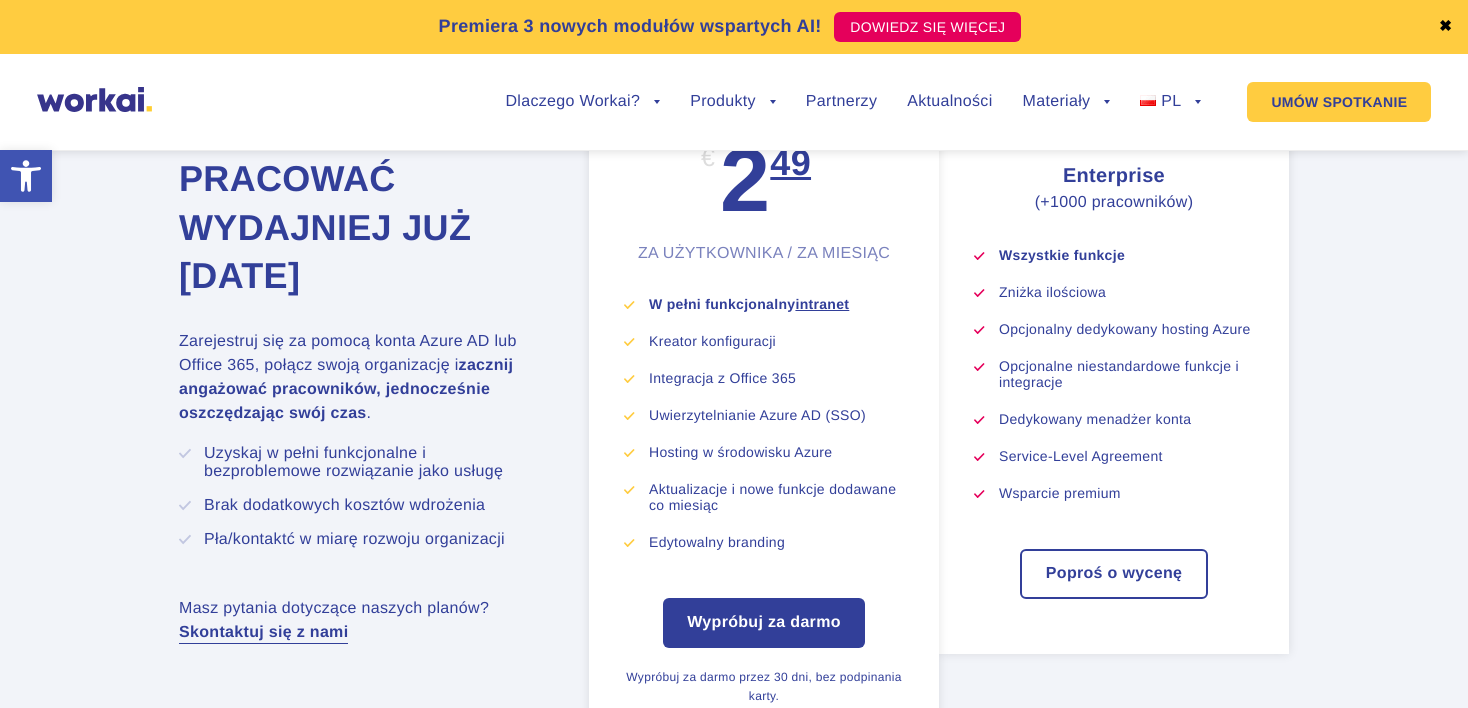 click on "Zniżka ilościowa" at bounding box center [1126, 292] 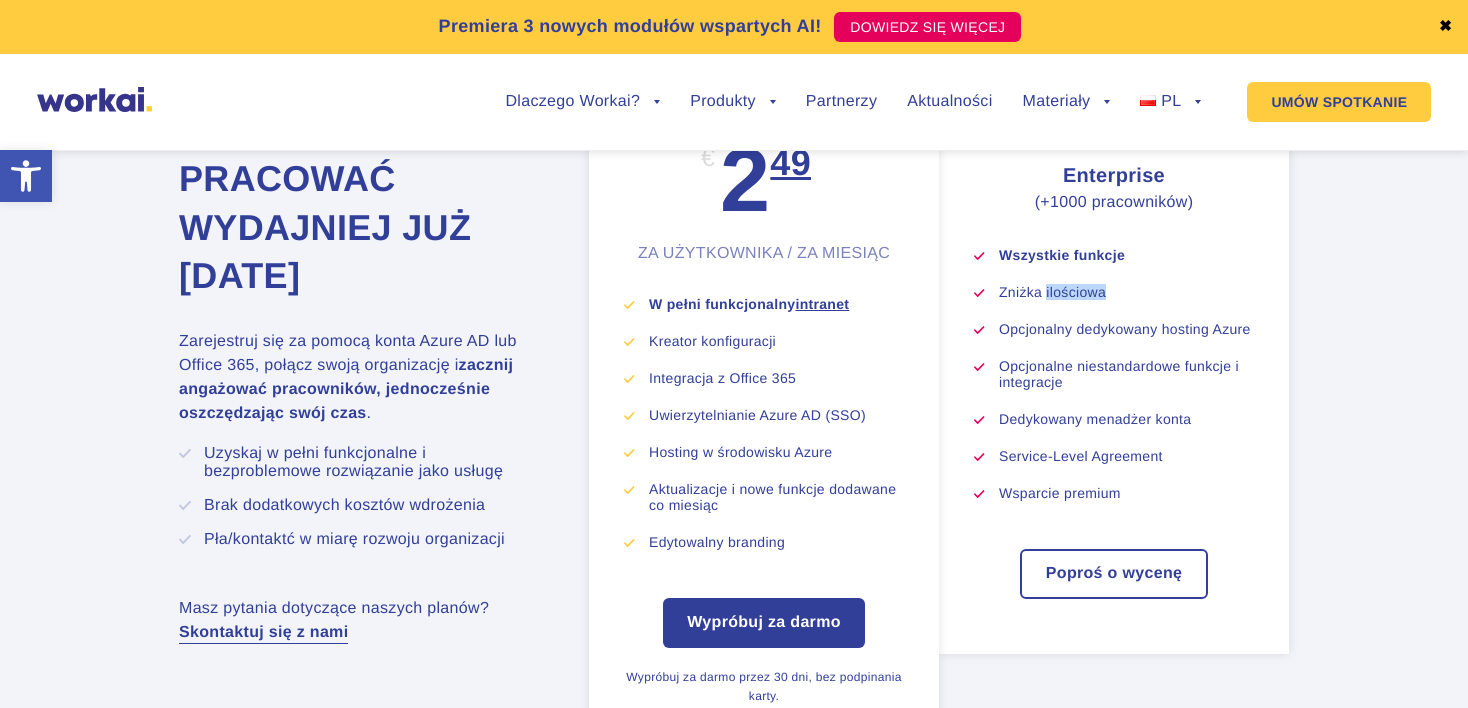 click on "Zniżka ilościowa" at bounding box center (1126, 292) 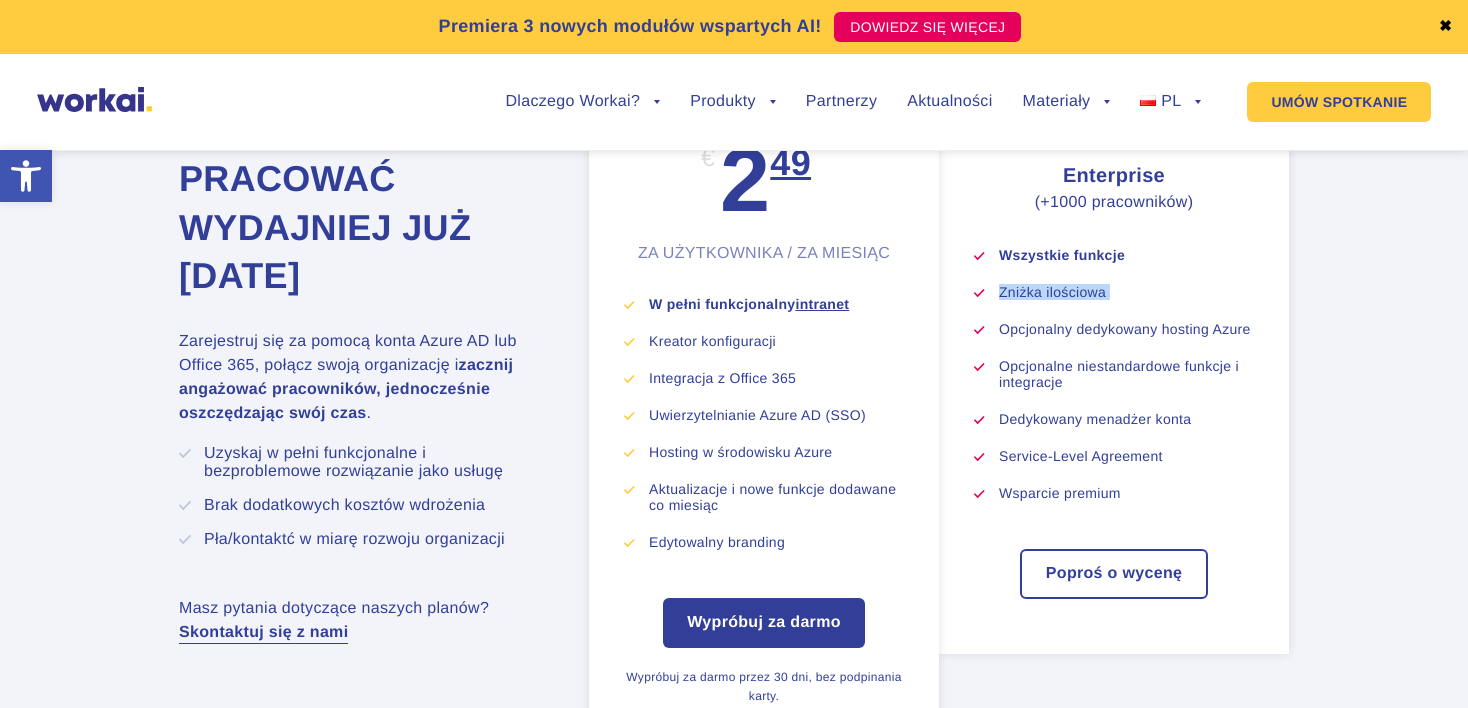 click on "Zniżka ilościowa" at bounding box center (1126, 292) 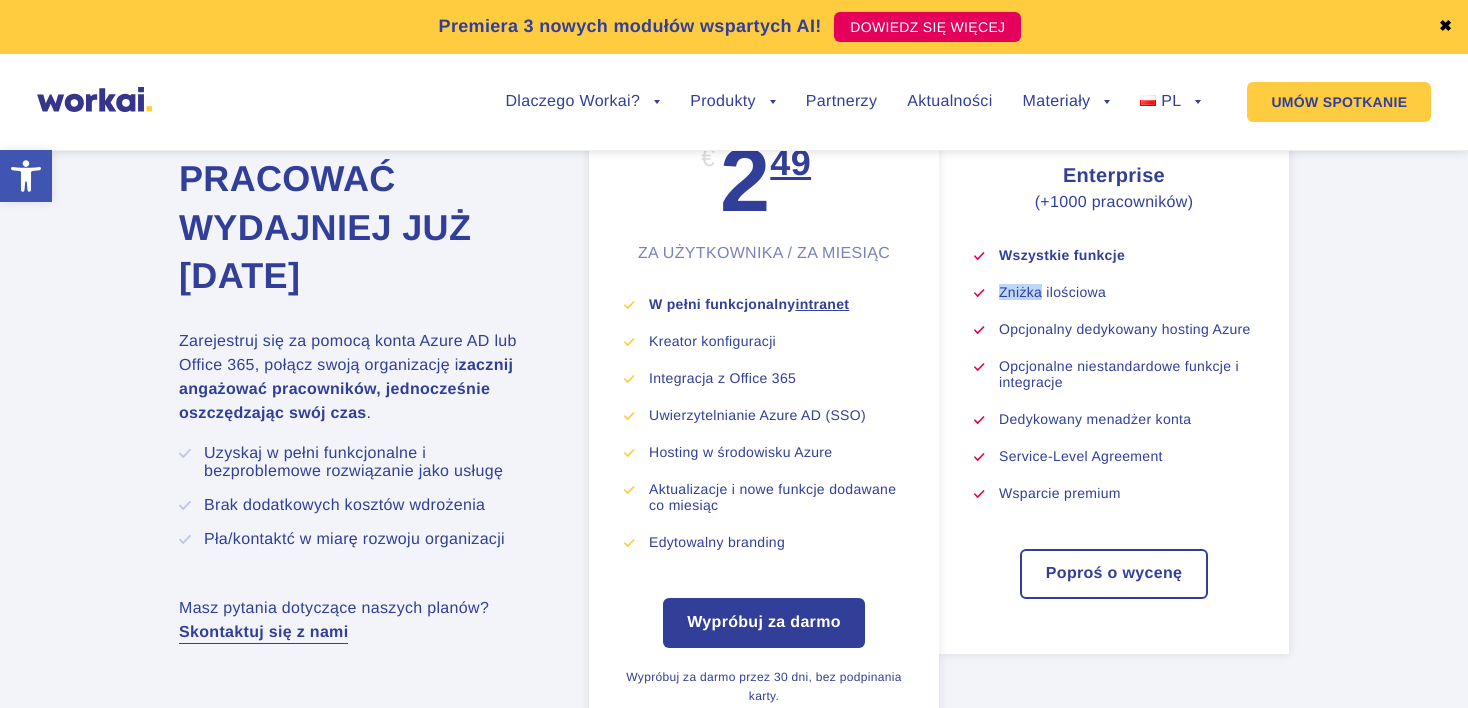 click on "Wszystkie funkcje
Zniżka ilościowa
Opcjonalny dedykowany hosting Azure
Opcjonalne niestandardowe funkcje i integracje
Dedykowany menadżer konta
Service-Level Agreement
Wsparcie premium" at bounding box center [1114, 374] 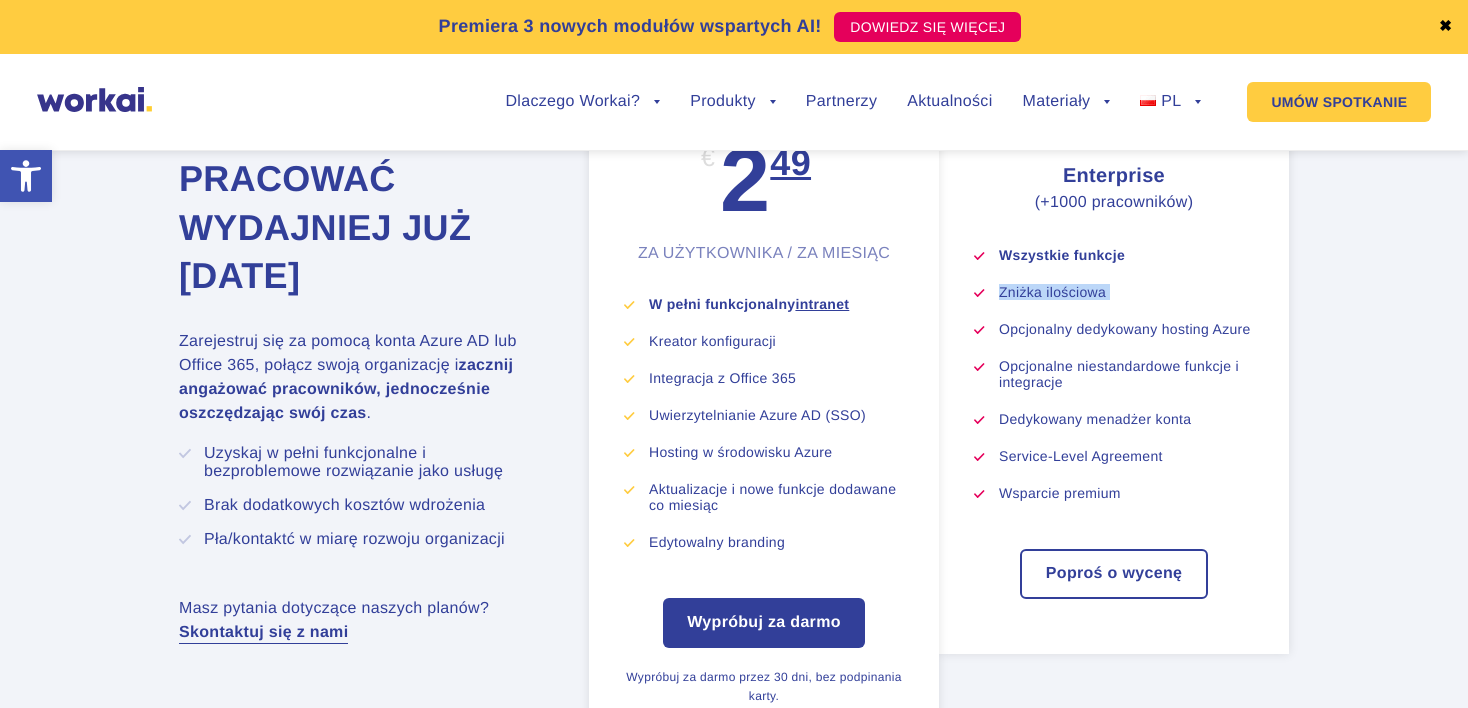 click on "Wszystkie funkcje
Zniżka ilościowa
Opcjonalny dedykowany hosting Azure
Opcjonalne niestandardowe funkcje i integracje
Dedykowany menadżer konta
Service-Level Agreement
Wsparcie premium" at bounding box center (1114, 374) 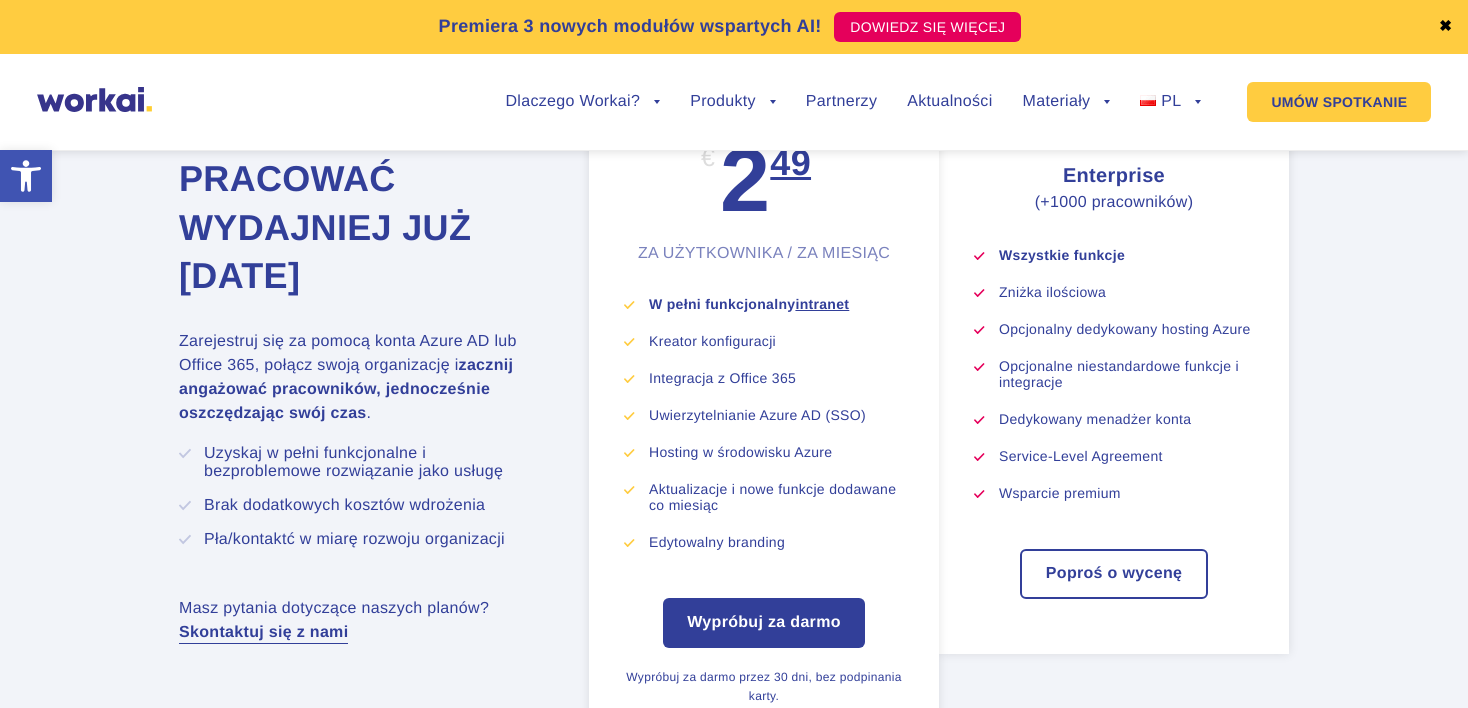 click on "Enterprise
(+1000 pracowników)
Wszystkie funkcje
Zniżka ilościowa
Opcjonalny dedykowany hosting Azure
Opcjonalne niestandardowe funkcje i integracje
Dedykowany menadżer konta
Service-Level Agreement
Wsparcie premium" at bounding box center [1114, 331] 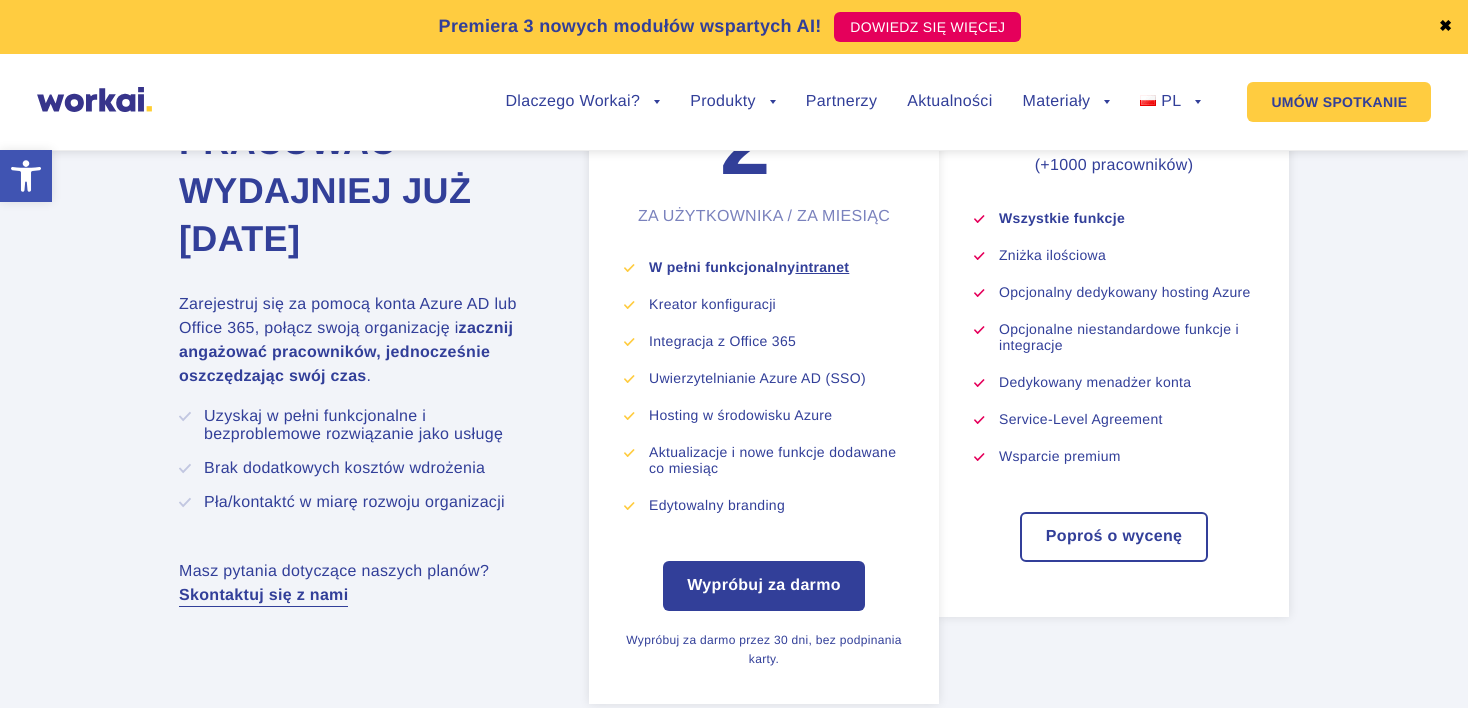 scroll, scrollTop: 11070, scrollLeft: 0, axis: vertical 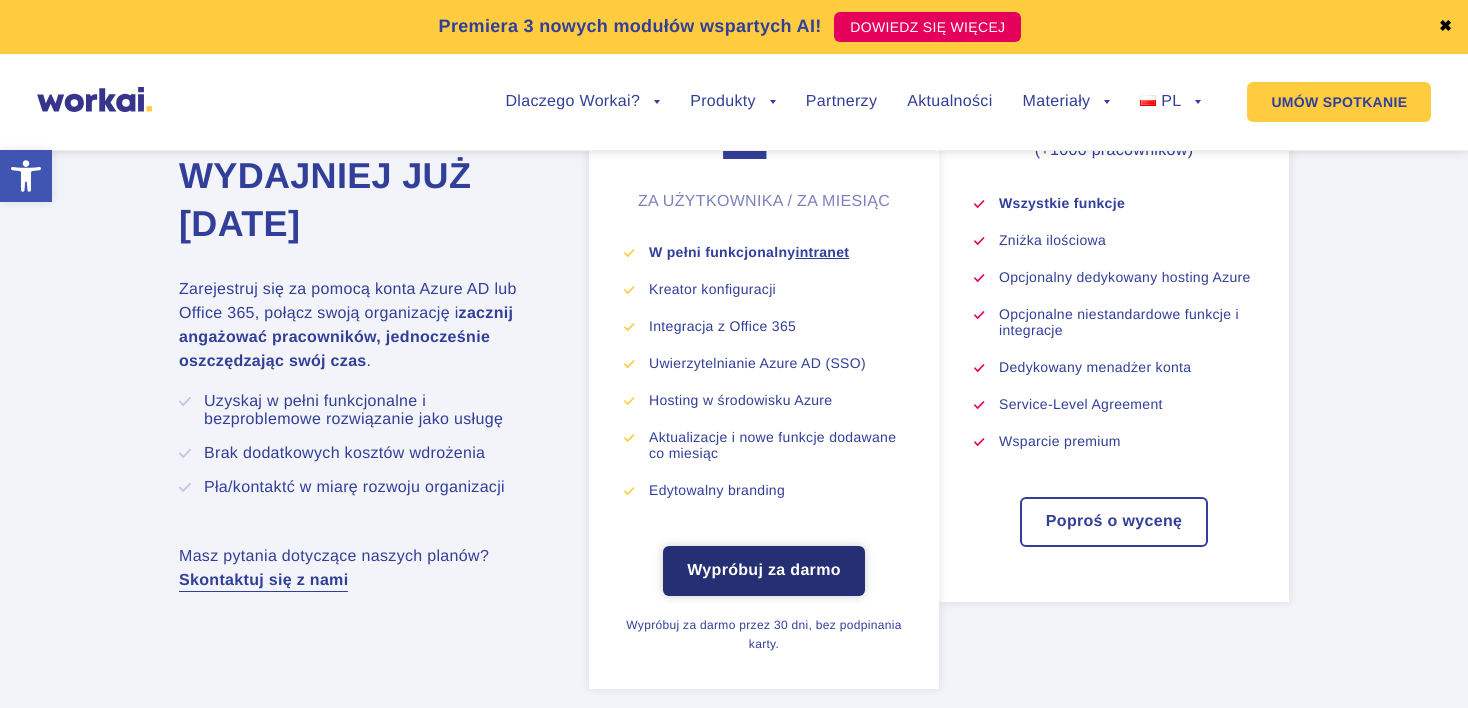 click on "Wypróbuj za darmo" at bounding box center [764, 571] 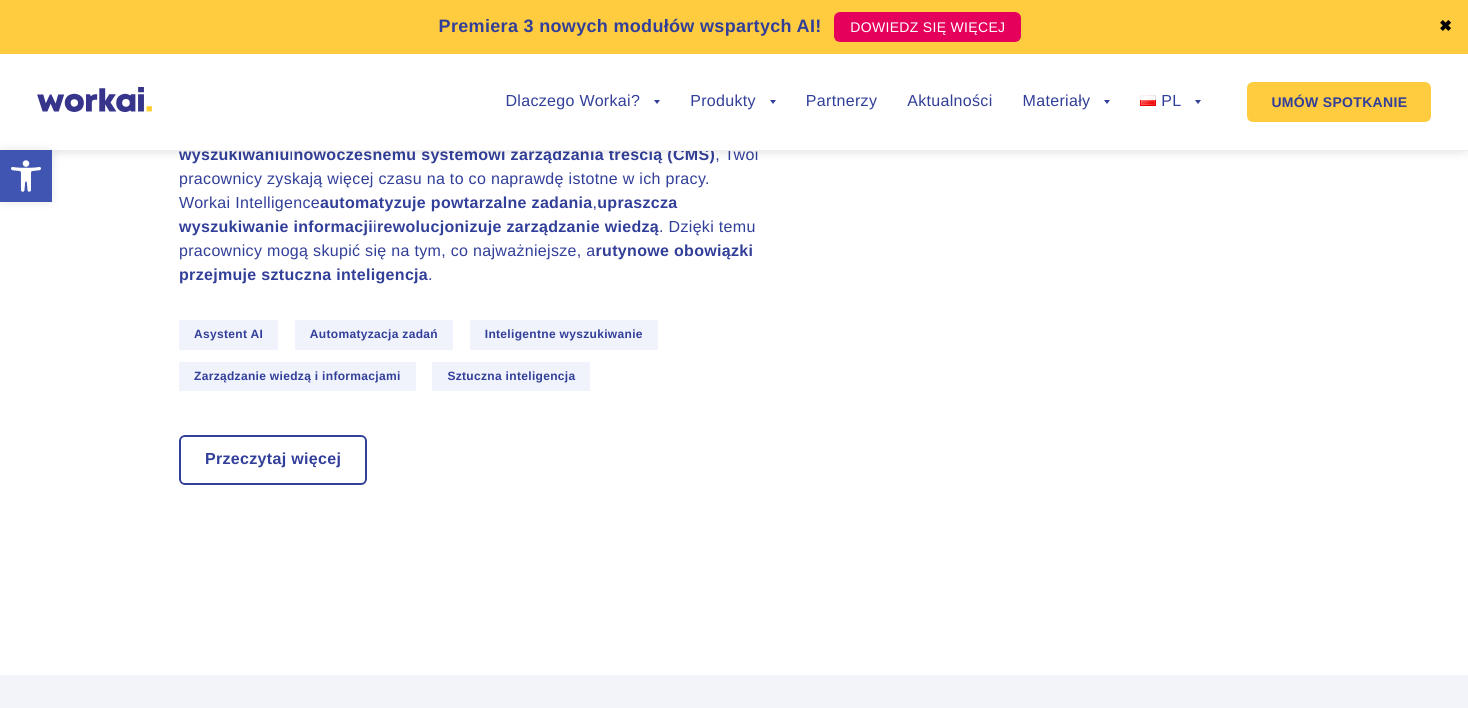 scroll, scrollTop: 6752, scrollLeft: 0, axis: vertical 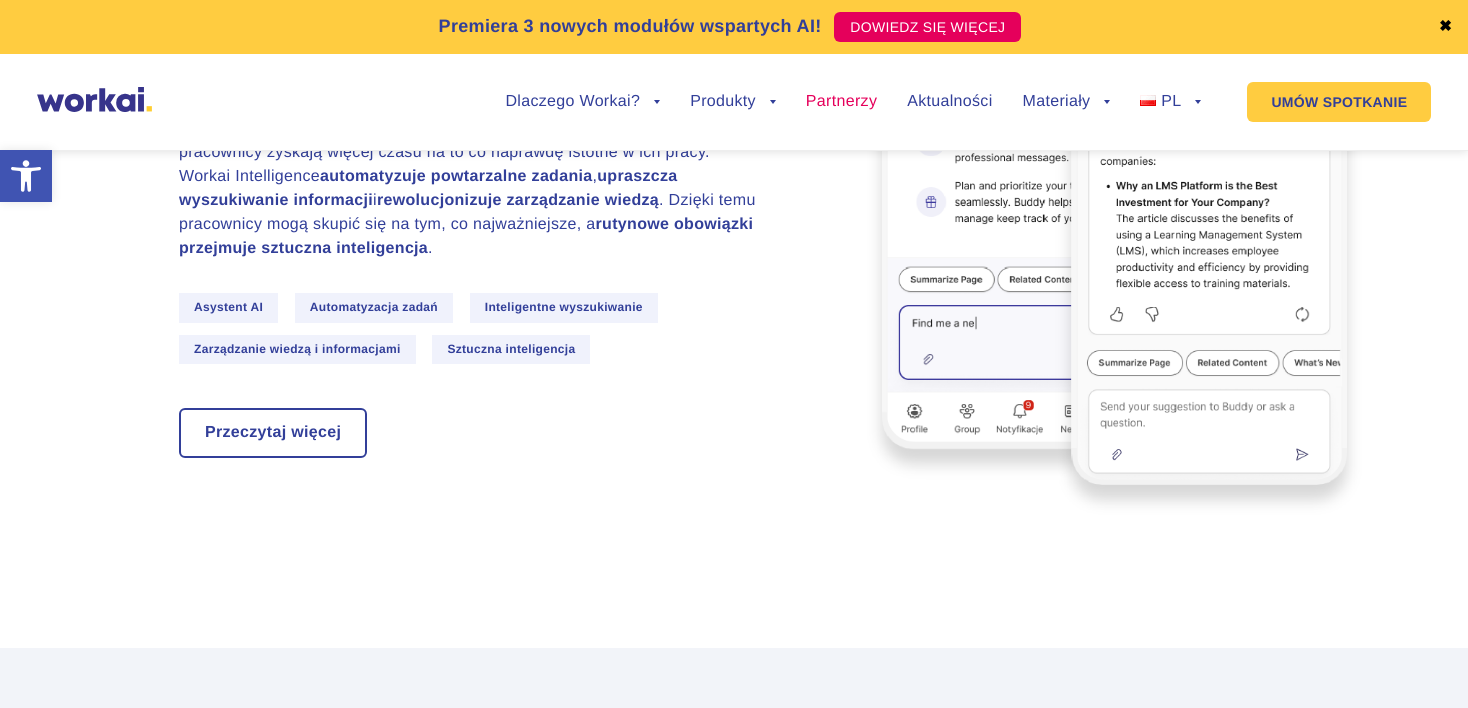 click on "Partnerzy" at bounding box center [841, 102] 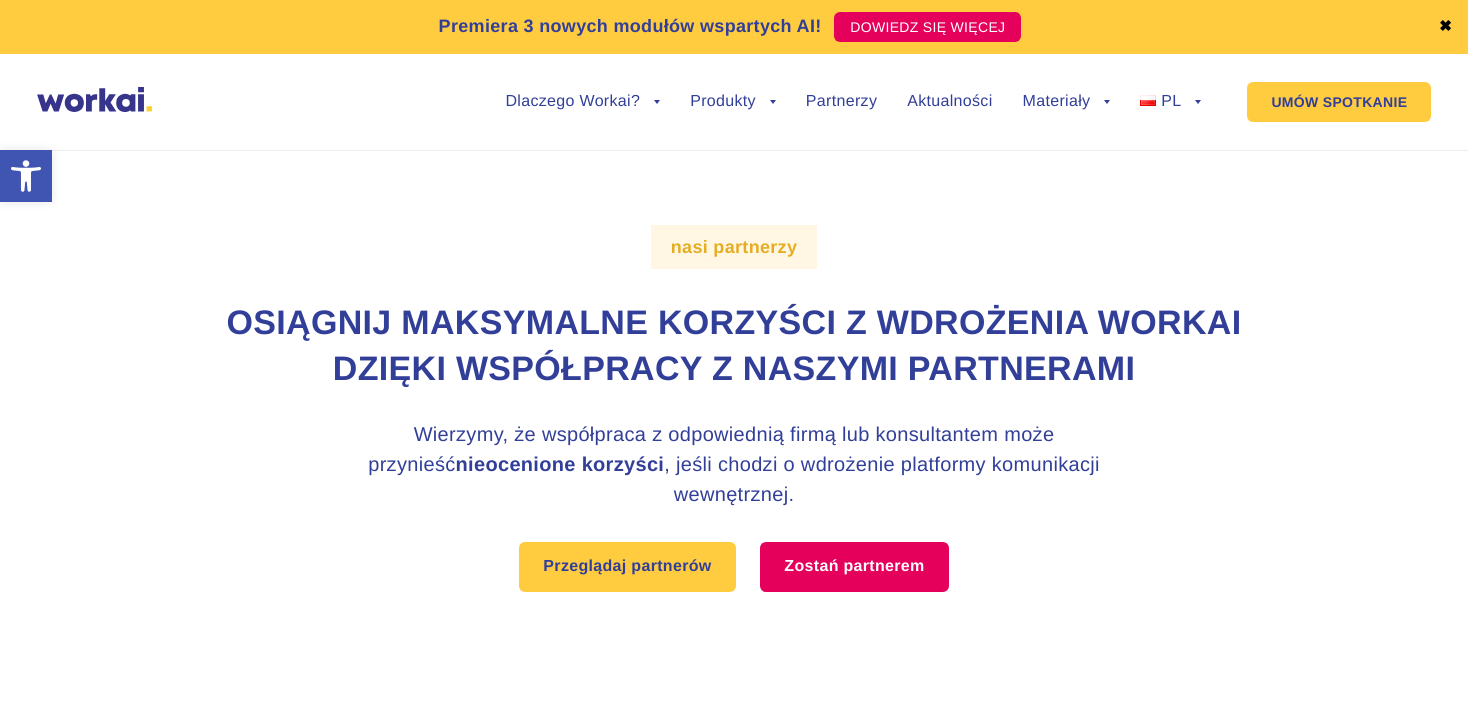 scroll, scrollTop: 0, scrollLeft: 0, axis: both 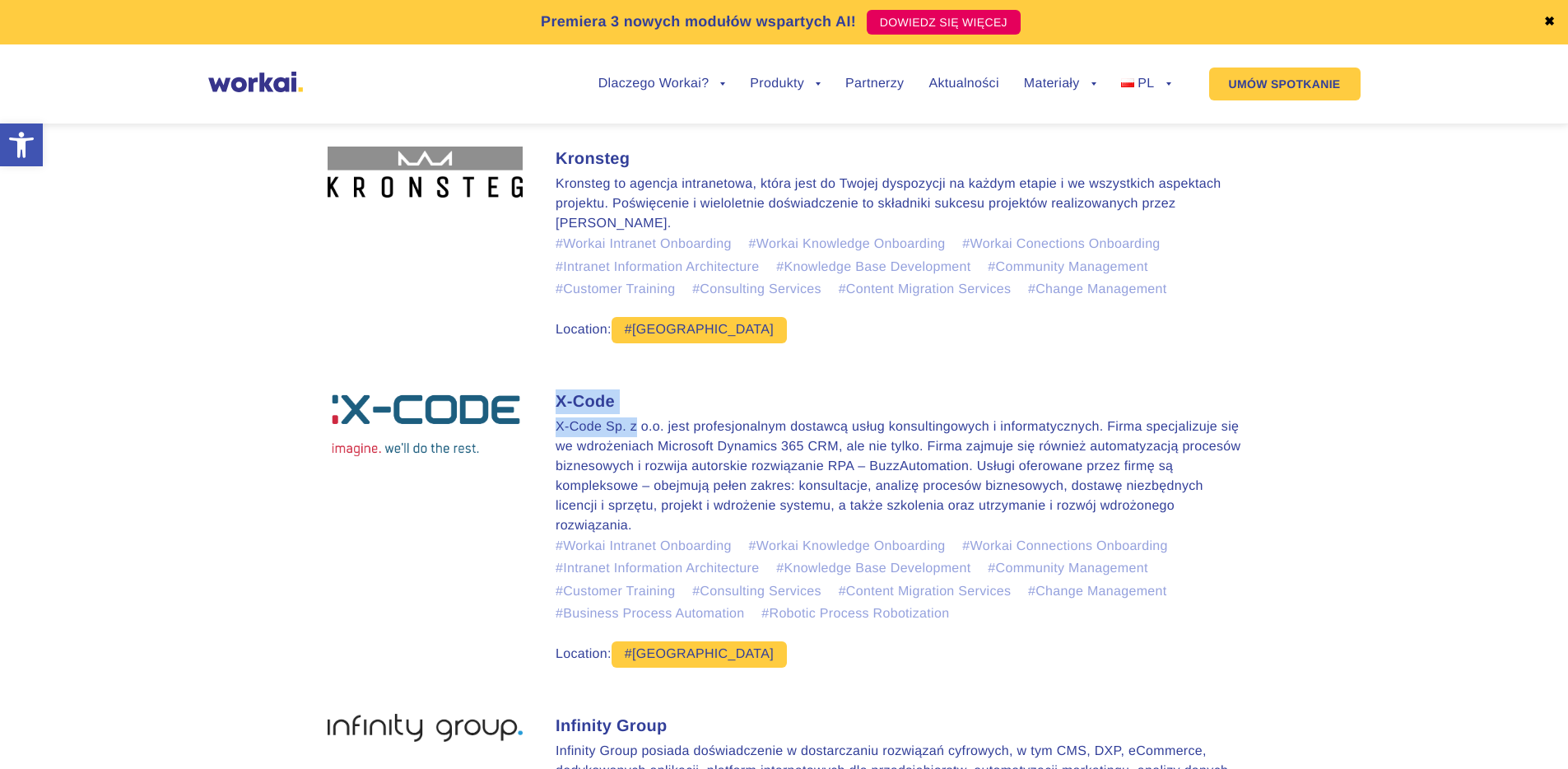 drag, startPoint x: 556, startPoint y: 380, endPoint x: 638, endPoint y: 402, distance: 84.899941 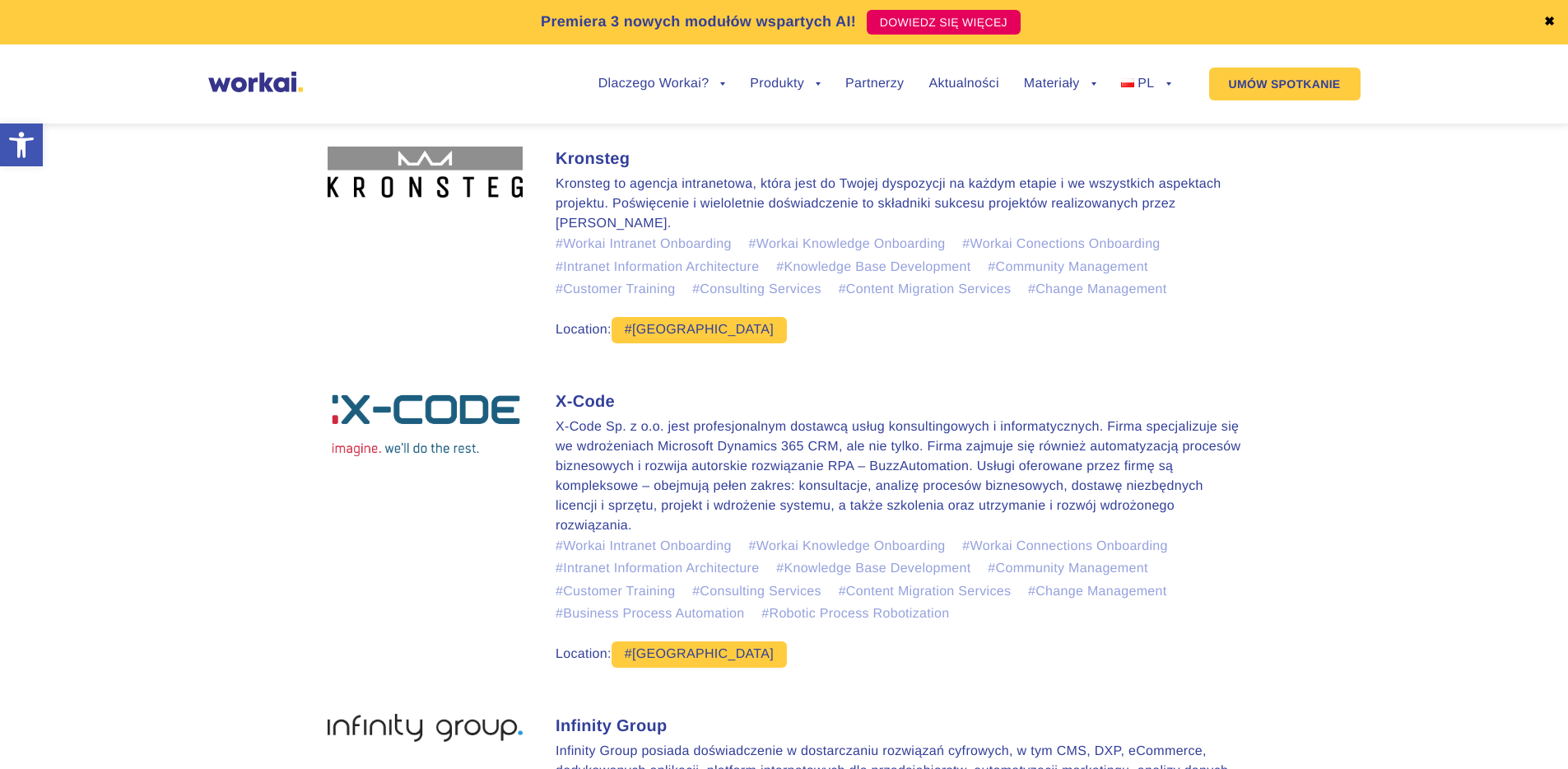 click on "X-Code Sp. z o.o. jest profesjonalnym dostawcą usług konsultingowych i informatycznych. Firma specjalizuje się we wdrożeniach Microsoft Dynamics 365 CRM, ale nie tylko. Firma zajmuje się również automatyzacją procesów biznesowych i rozwija autorskie rozwiązanie RPA – BuzzAutomation. Usługi oferowane przez firmę są kompleksowe – obejmują pełen zakres: konsultacje, analizę procesów biznesowych, dostawę niezbędnych licencji i sprzętu, projekt i wdrożenie systemu, a także szkolenia oraz utrzymanie i rozwój wdrożonego rozwiązania." at bounding box center [898, 477] 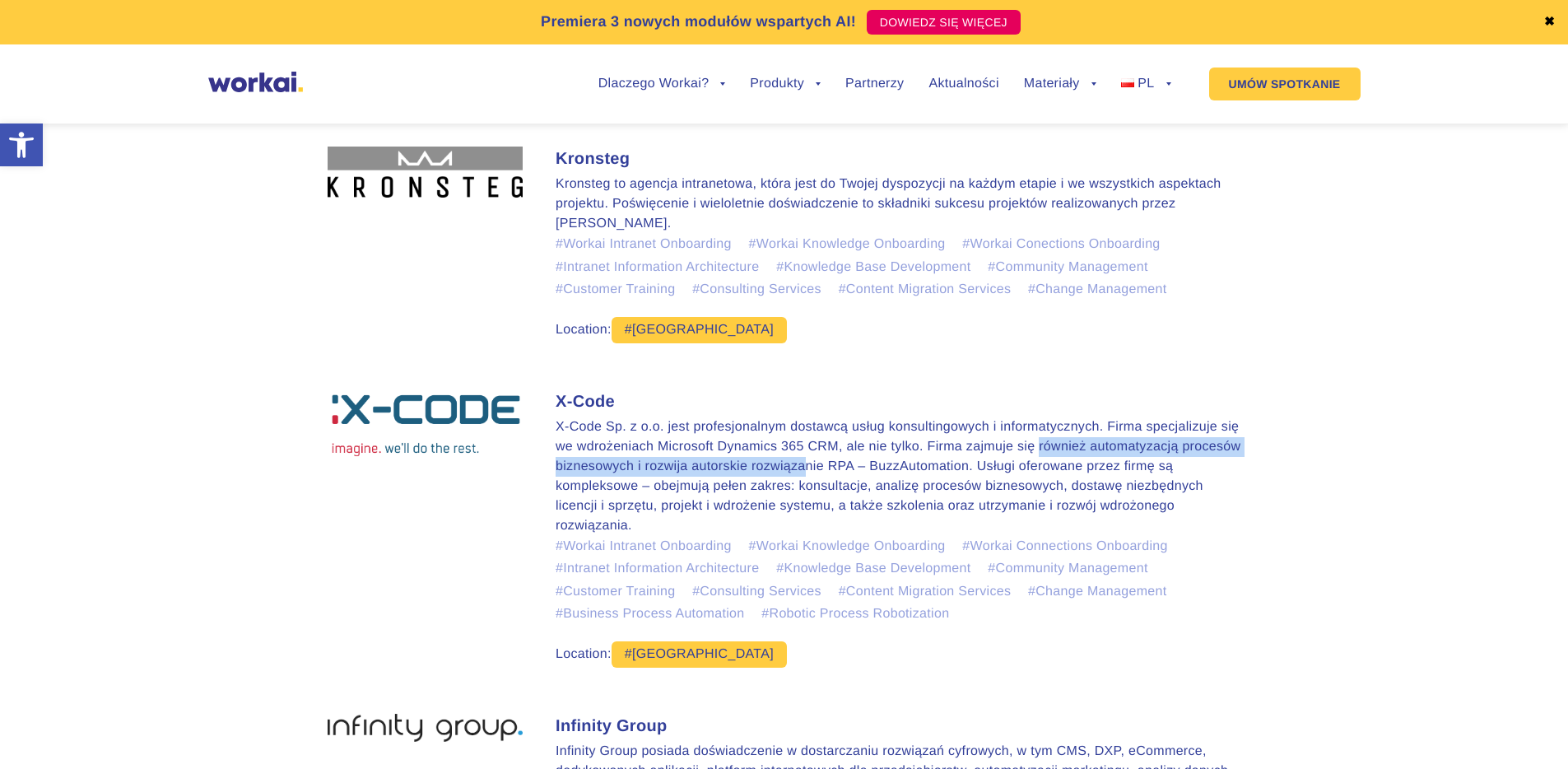 drag, startPoint x: 897, startPoint y: 445, endPoint x: 1037, endPoint y: 429, distance: 140.91132 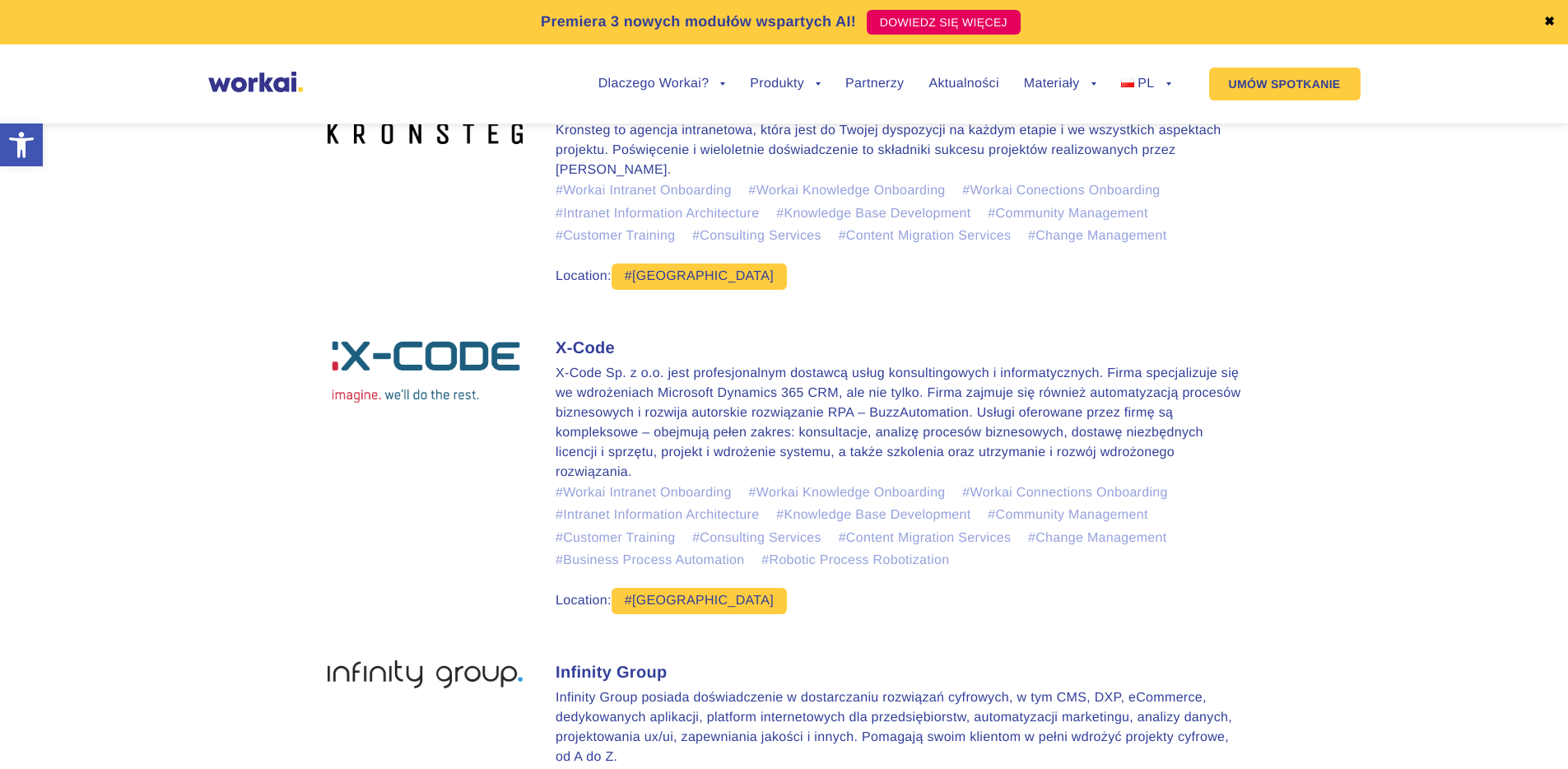 scroll, scrollTop: 1544, scrollLeft: 0, axis: vertical 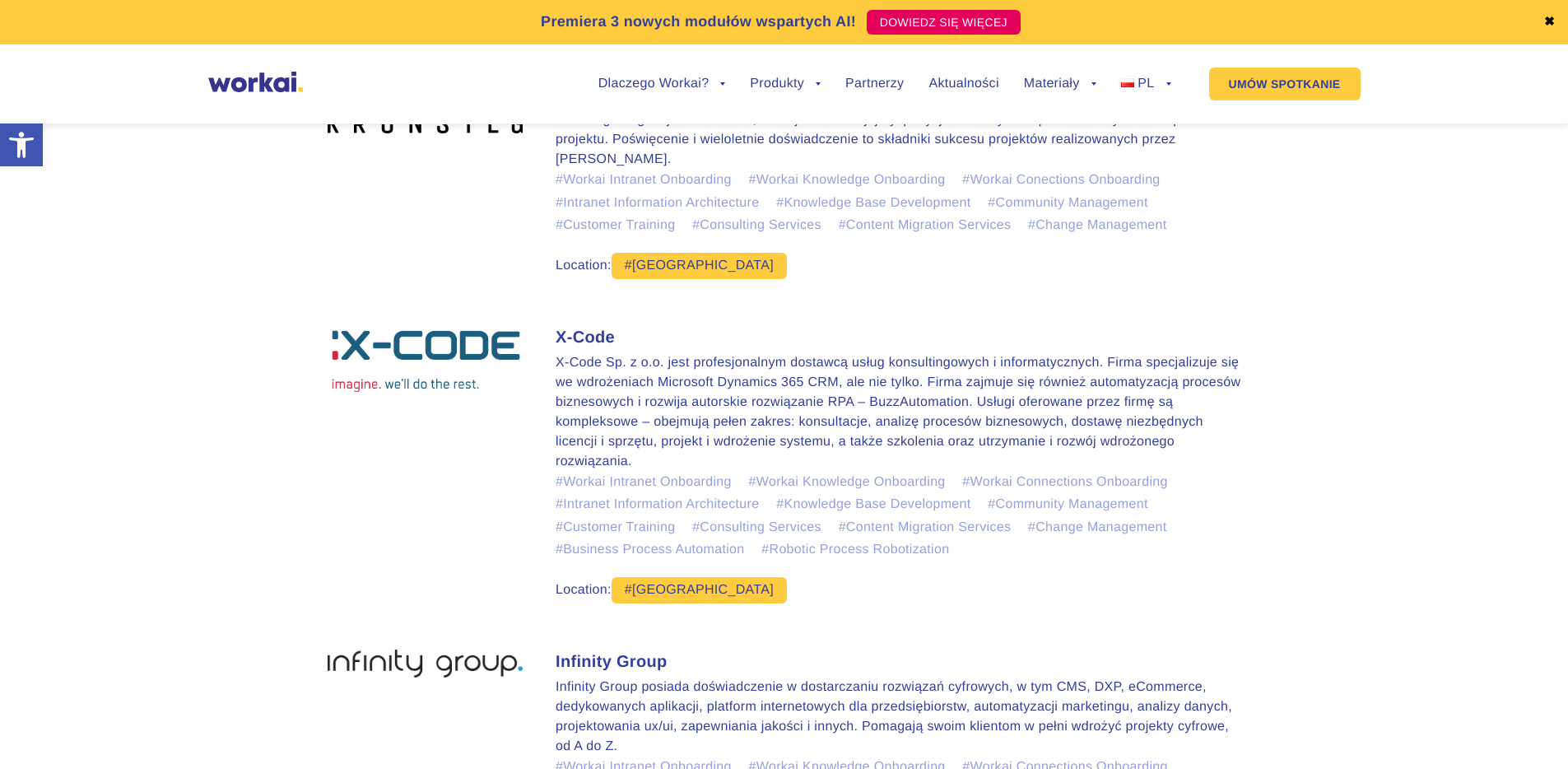 click on "X-Code" at bounding box center (898, 338) 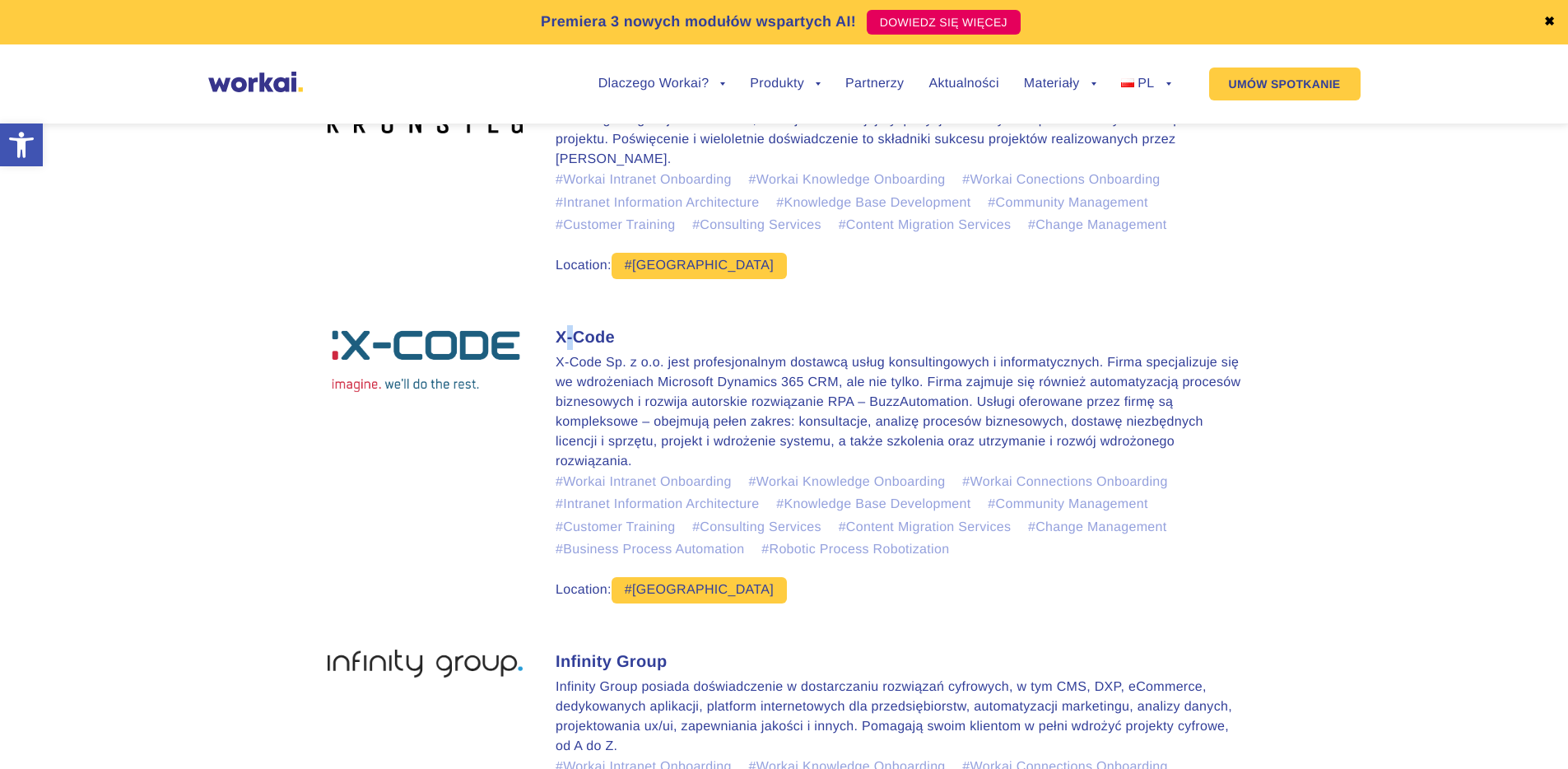 click on "X-Code" at bounding box center [898, 338] 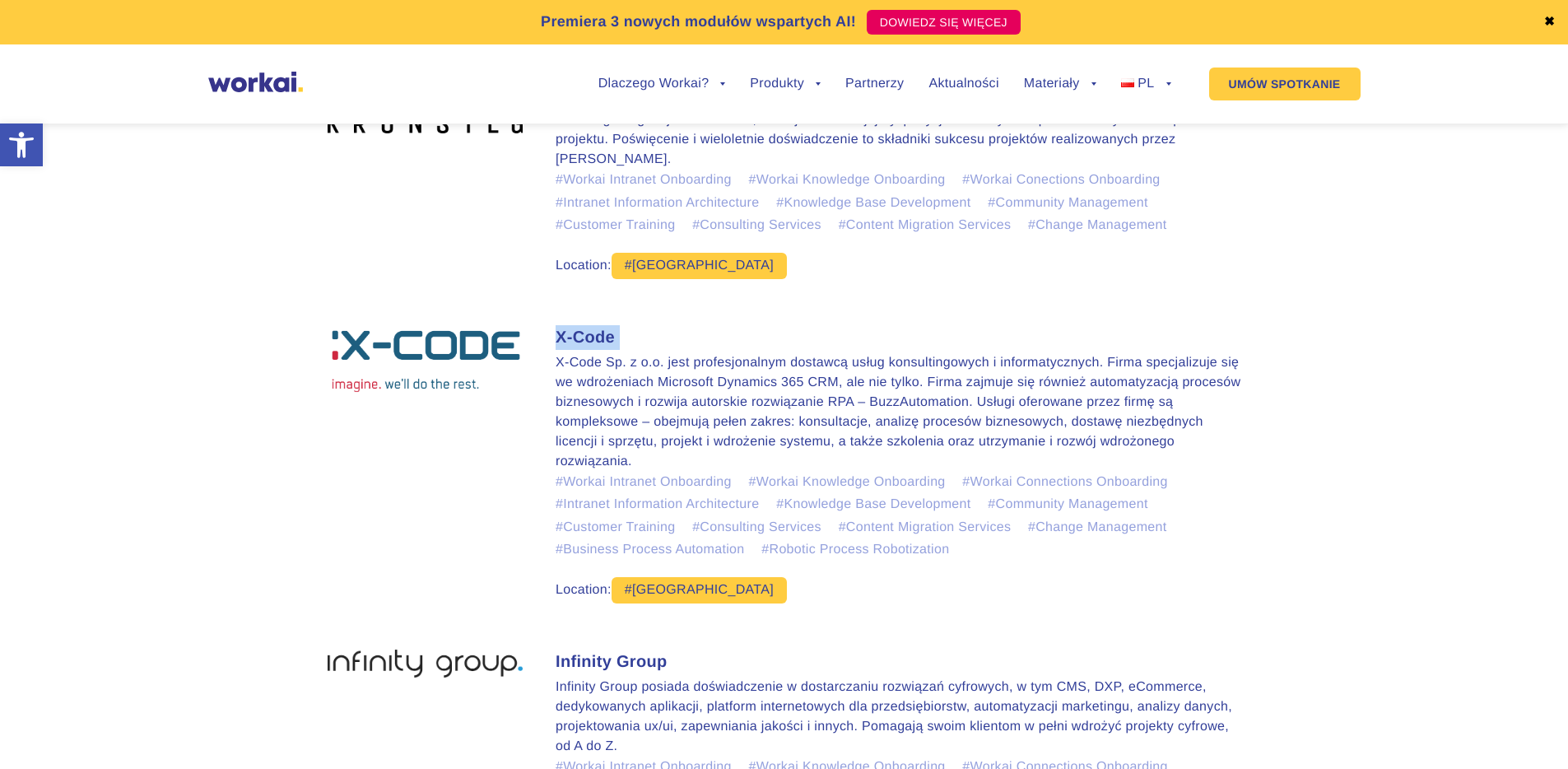 click on "X-Code" at bounding box center (898, 338) 